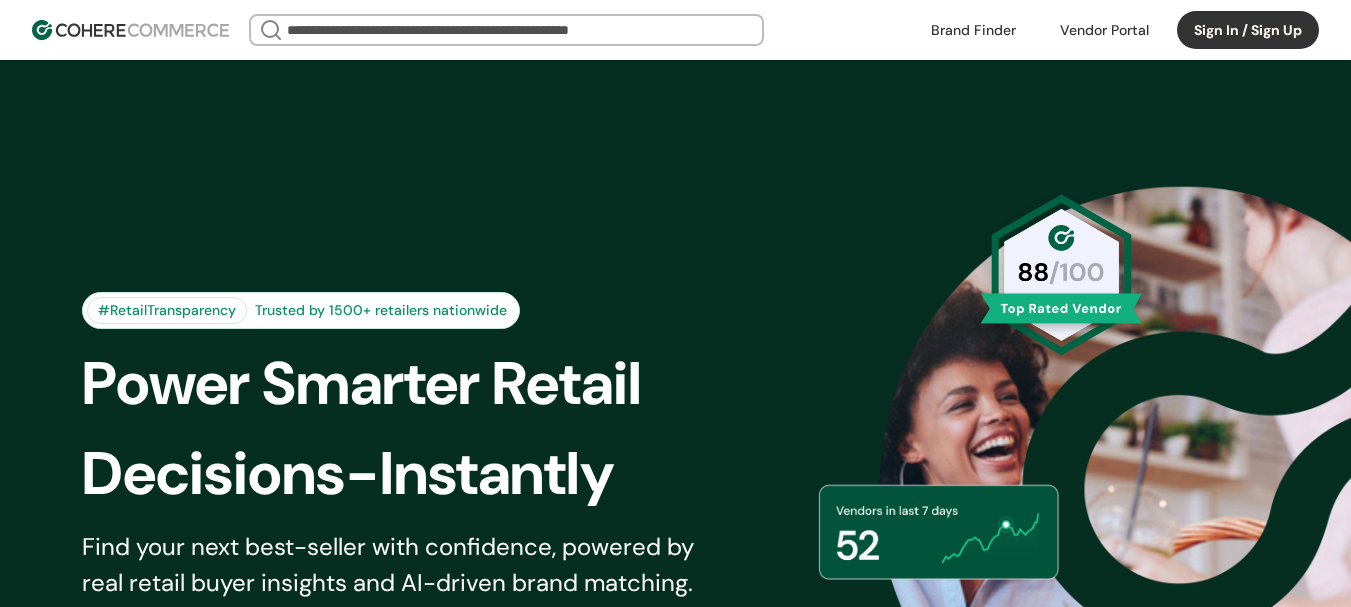 scroll, scrollTop: 0, scrollLeft: 0, axis: both 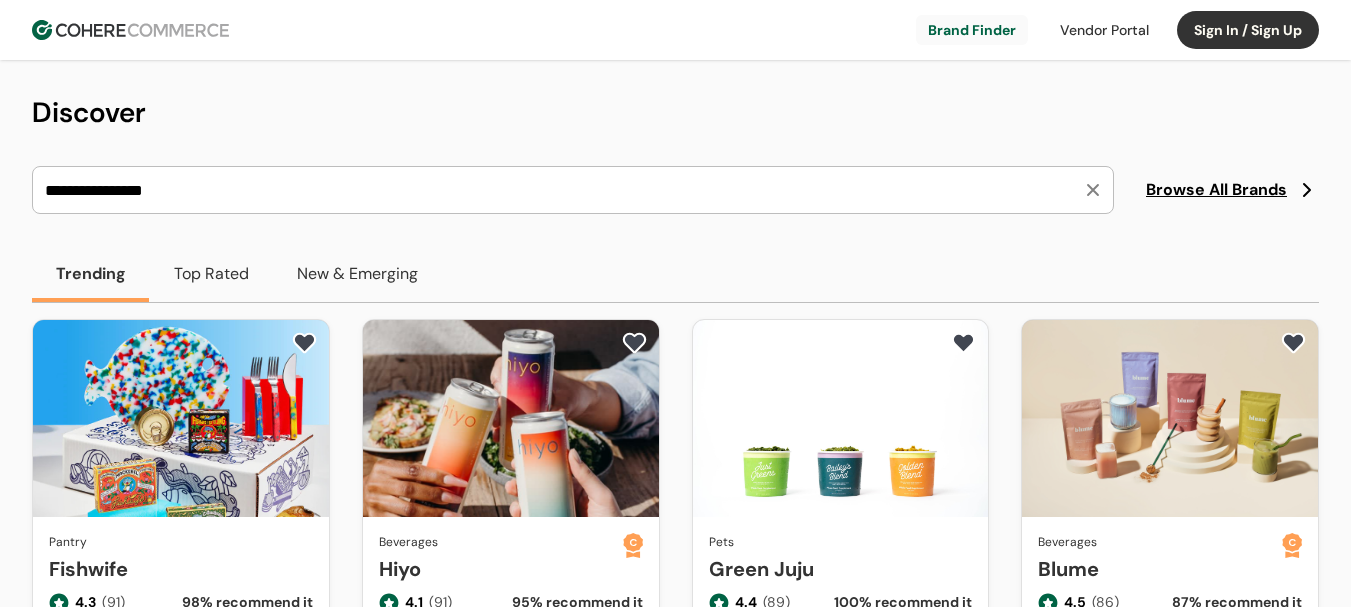 click on "**********" at bounding box center [561, 190] 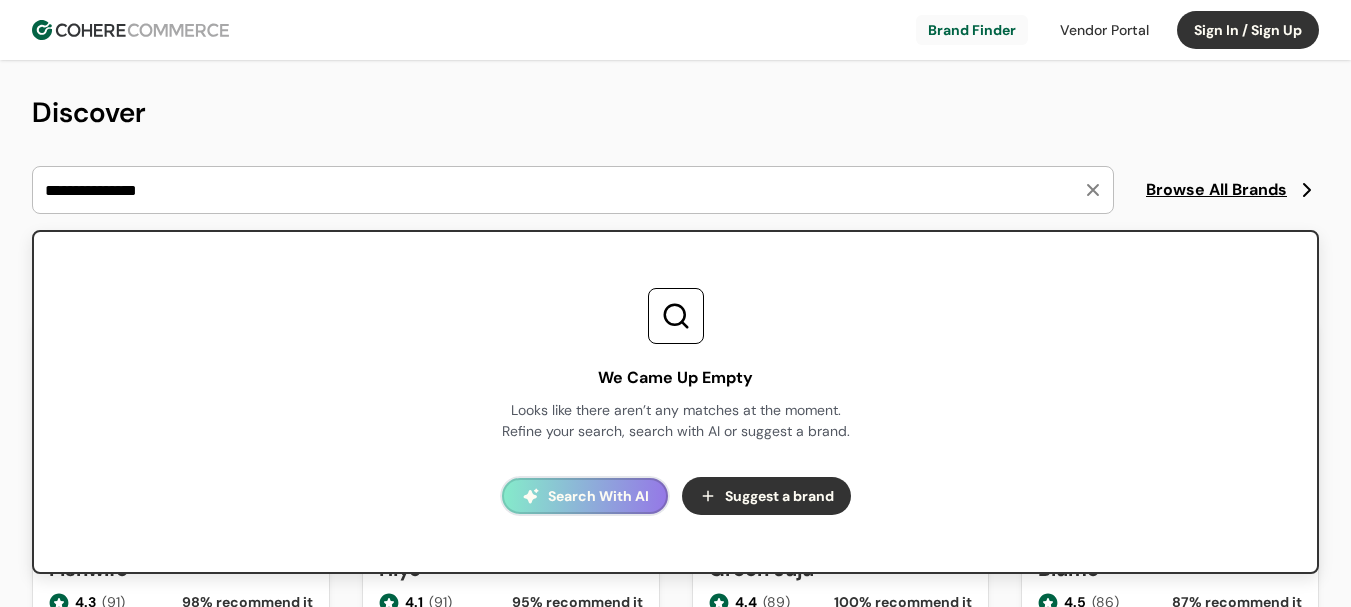 type on "**********" 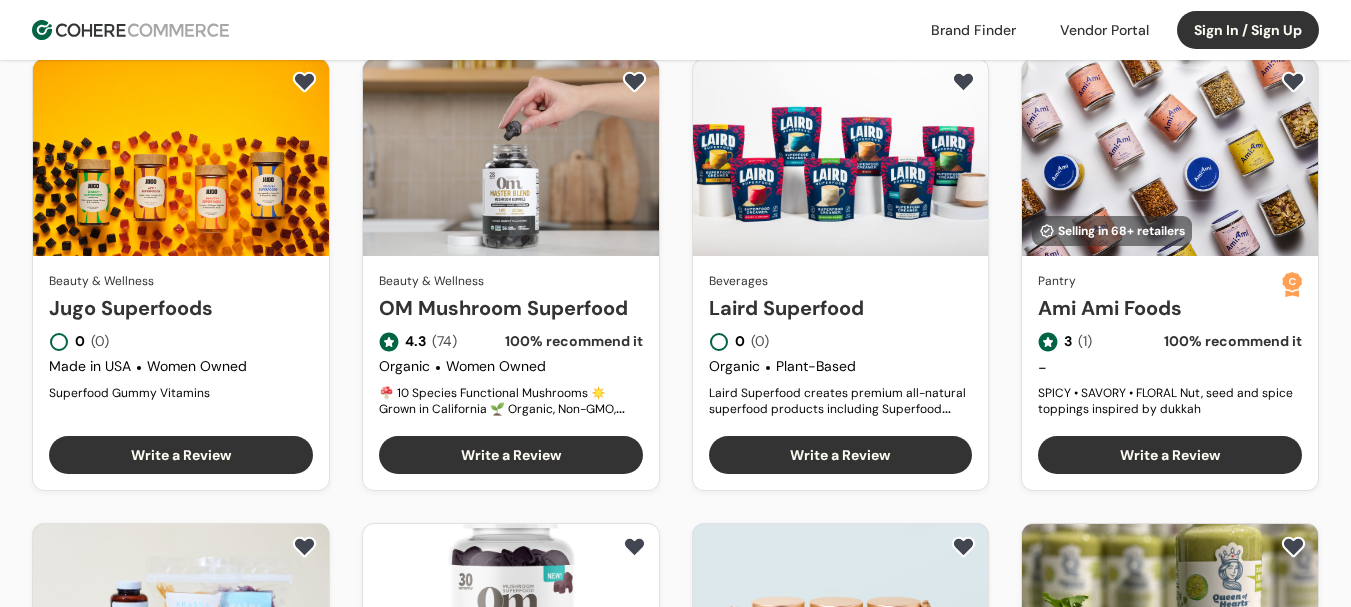 scroll, scrollTop: 200, scrollLeft: 0, axis: vertical 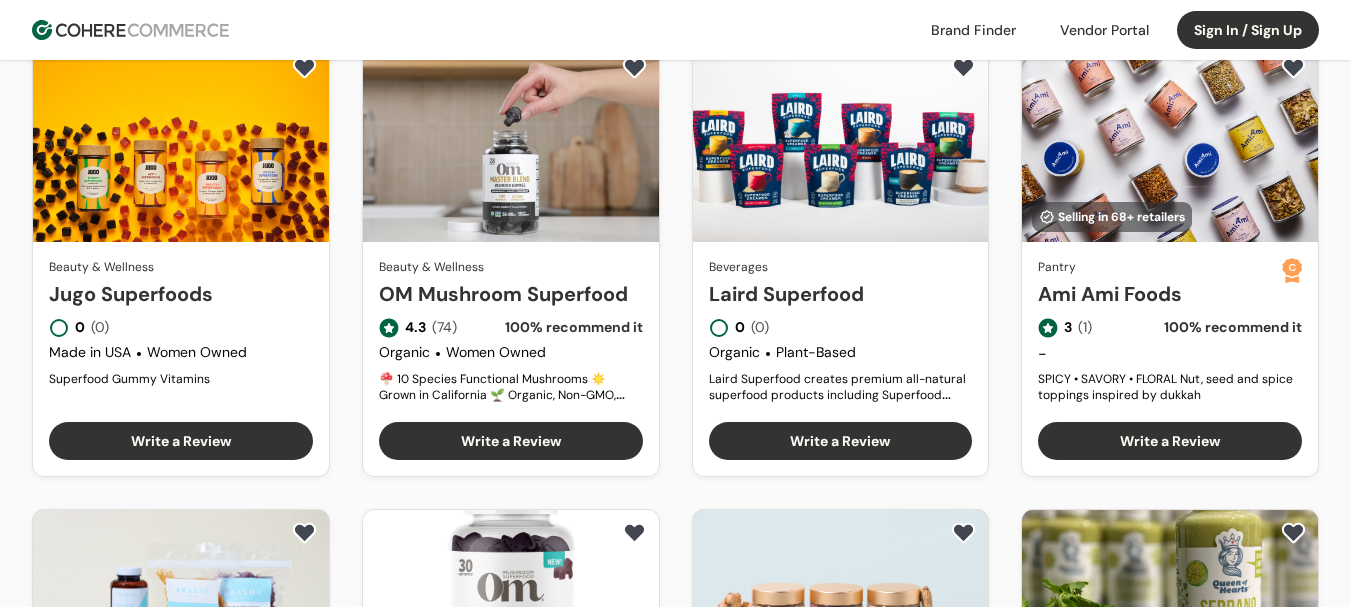 click on "OM Mushroom Superfood" at bounding box center [511, 294] 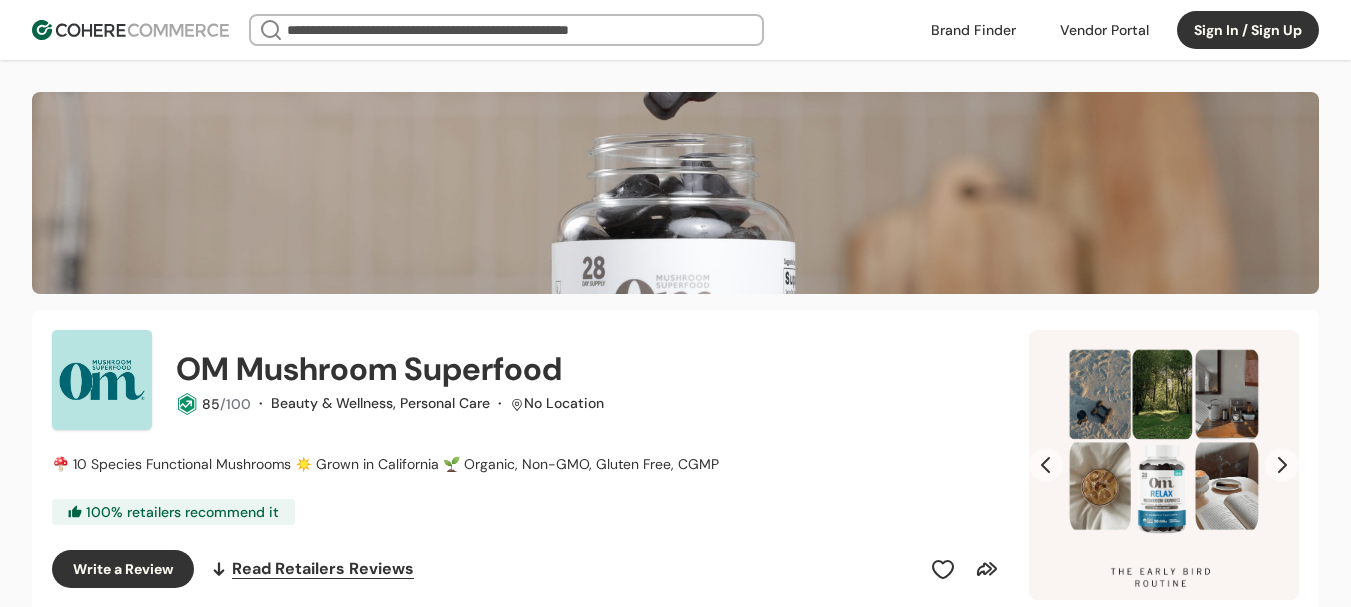 scroll, scrollTop: 0, scrollLeft: 0, axis: both 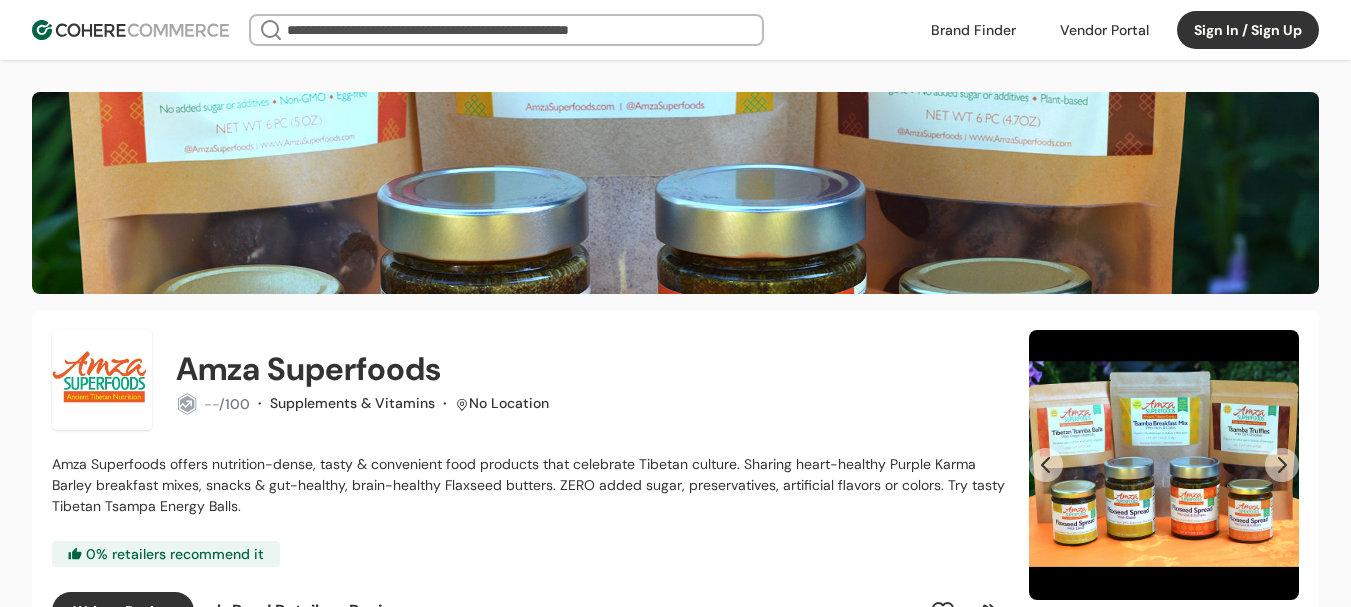 click at bounding box center [973, 30] 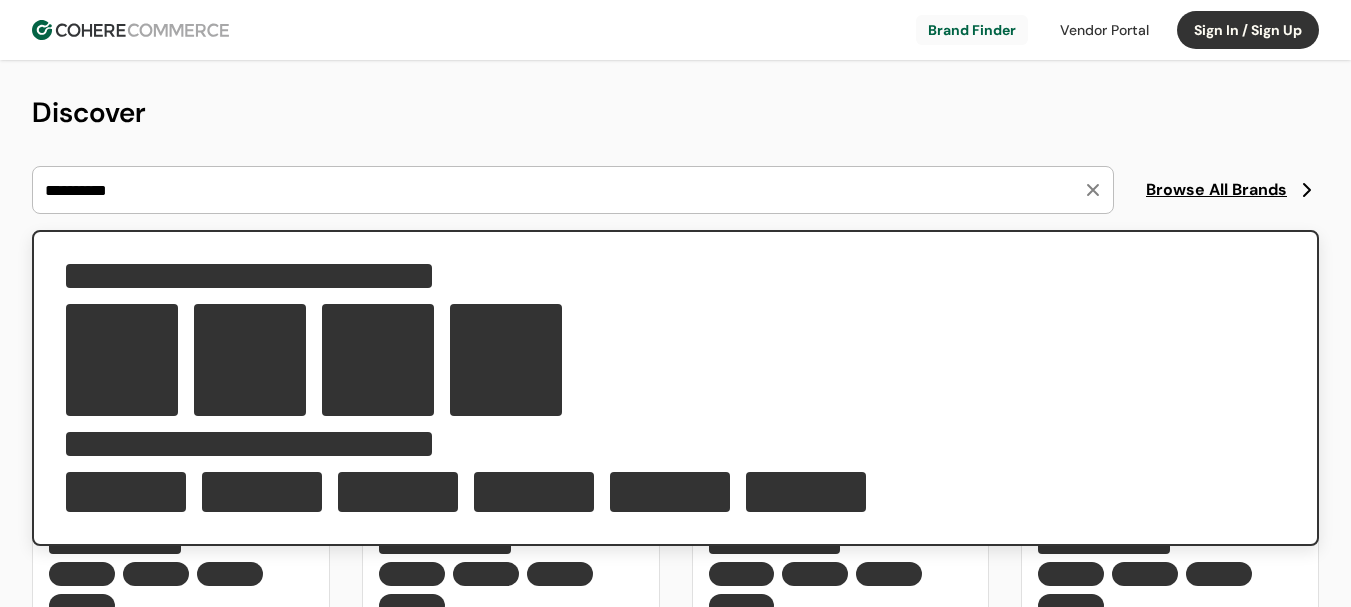 scroll, scrollTop: 0, scrollLeft: 0, axis: both 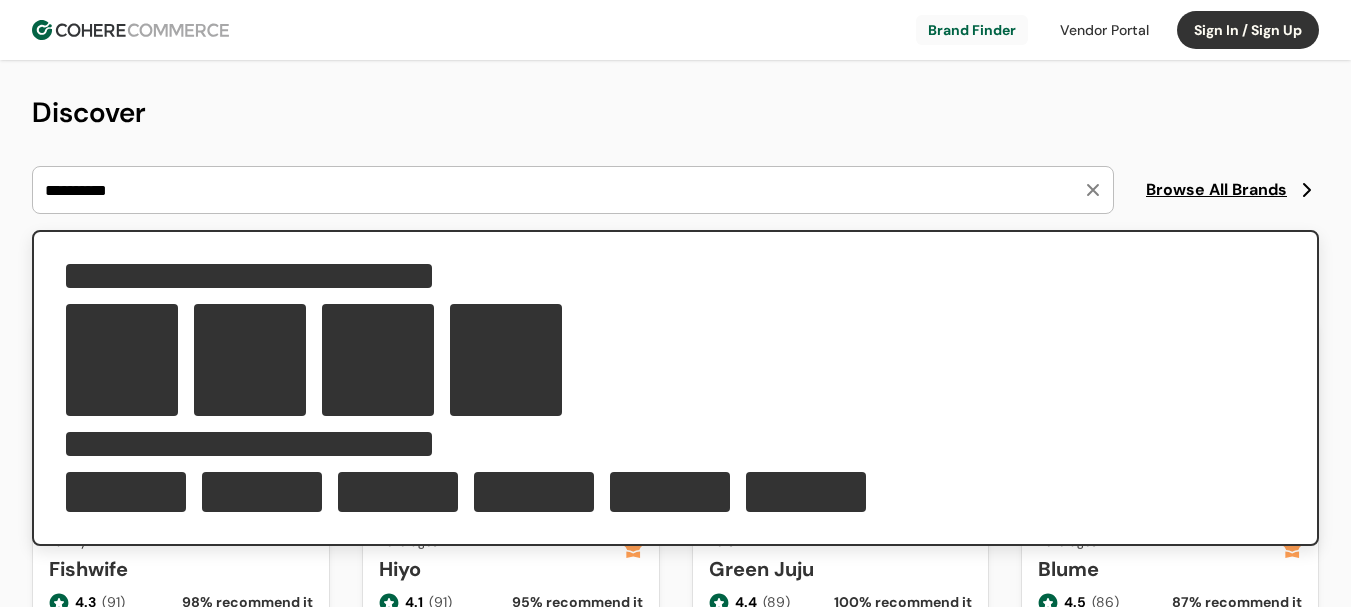 type on "**********" 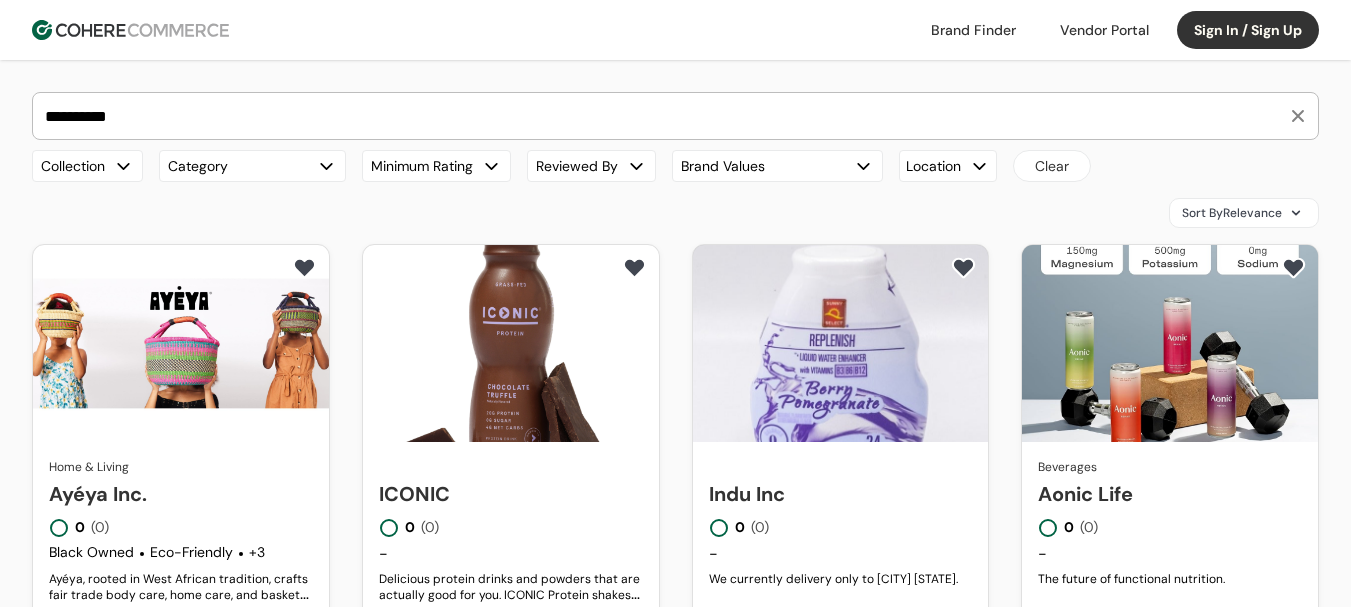 drag, startPoint x: 163, startPoint y: 335, endPoint x: 302, endPoint y: 219, distance: 181.04419 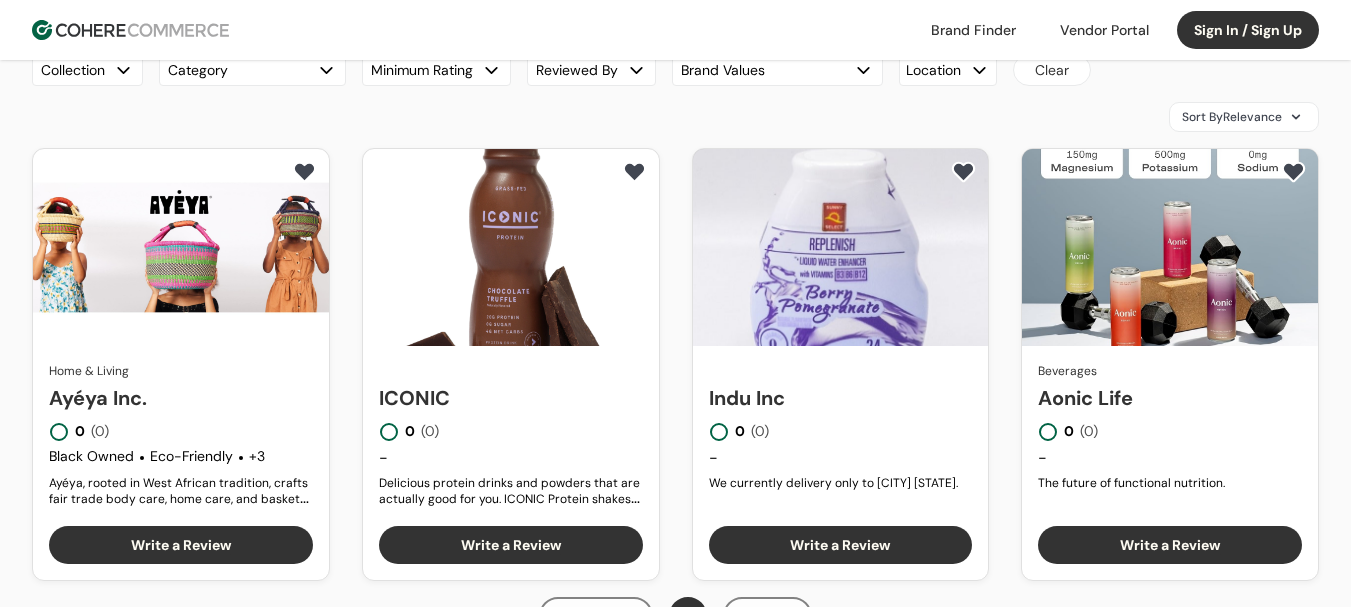 scroll, scrollTop: 200, scrollLeft: 0, axis: vertical 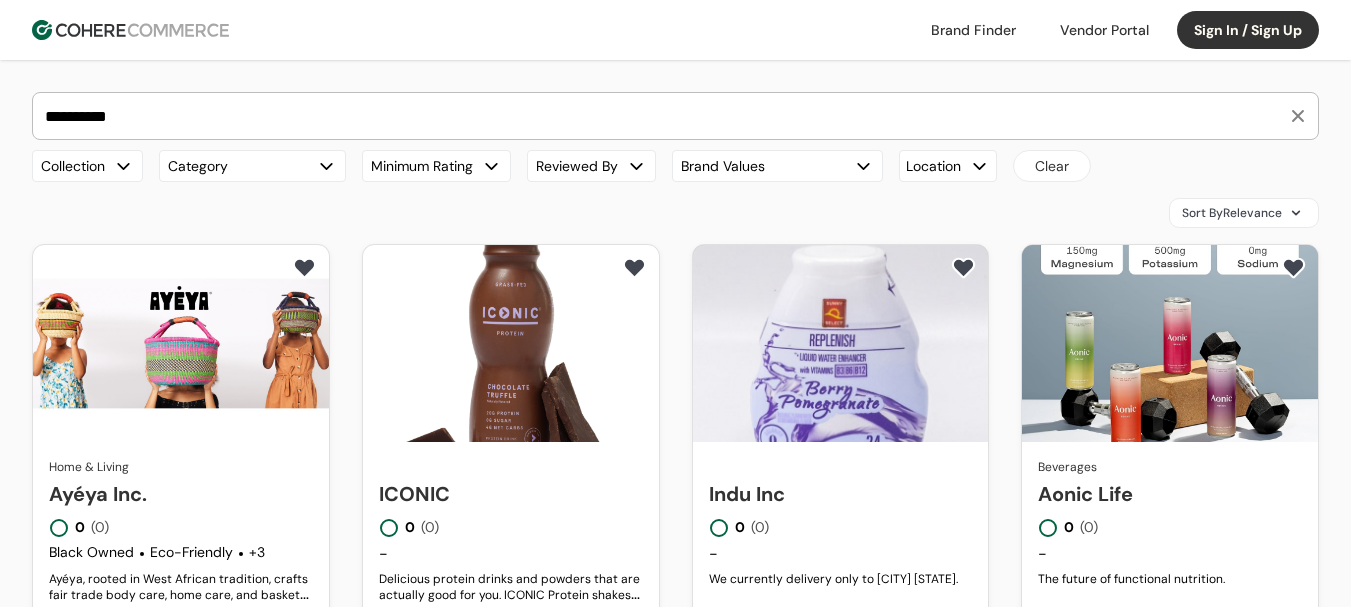 click on "**********" at bounding box center (663, 116) 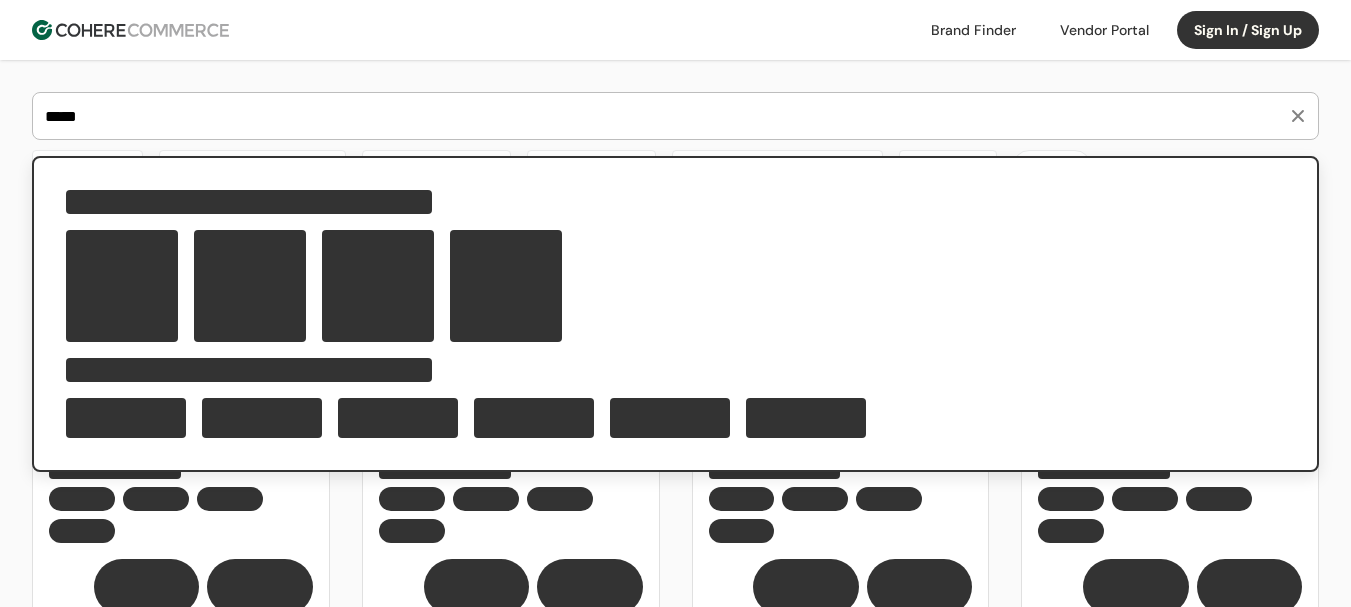 type on "*****" 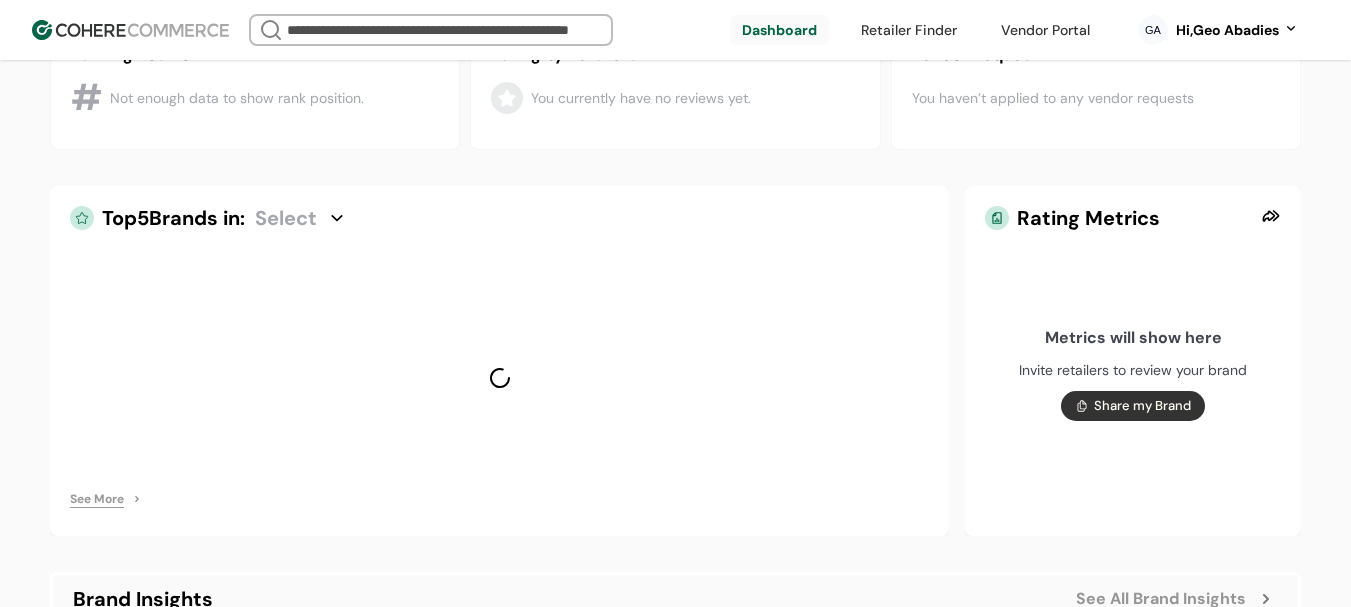 scroll, scrollTop: 477, scrollLeft: 0, axis: vertical 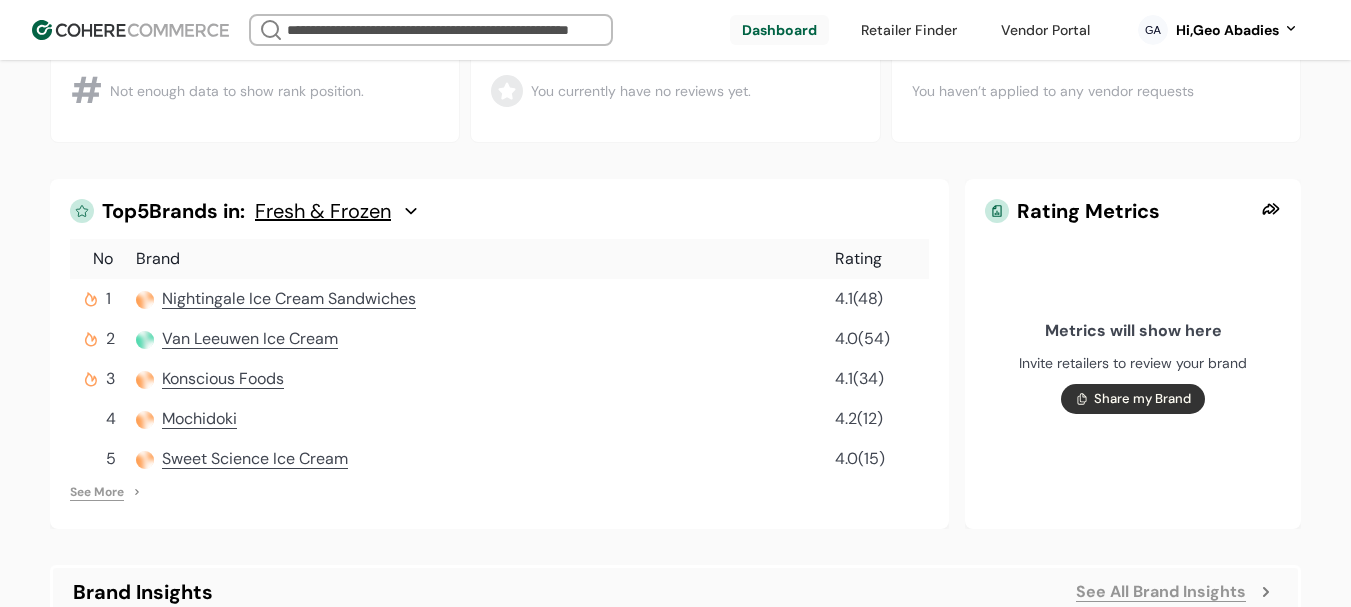 click on "Hi,  Geo Abadies" at bounding box center (1227, 30) 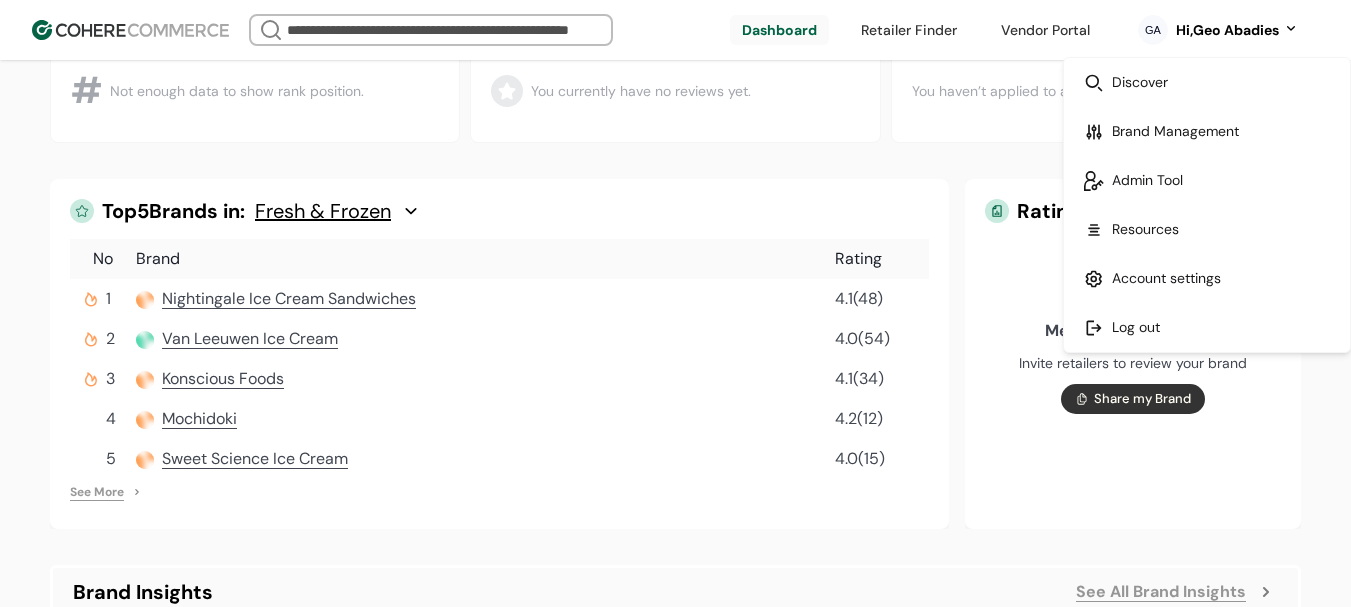 click at bounding box center (1207, 327) 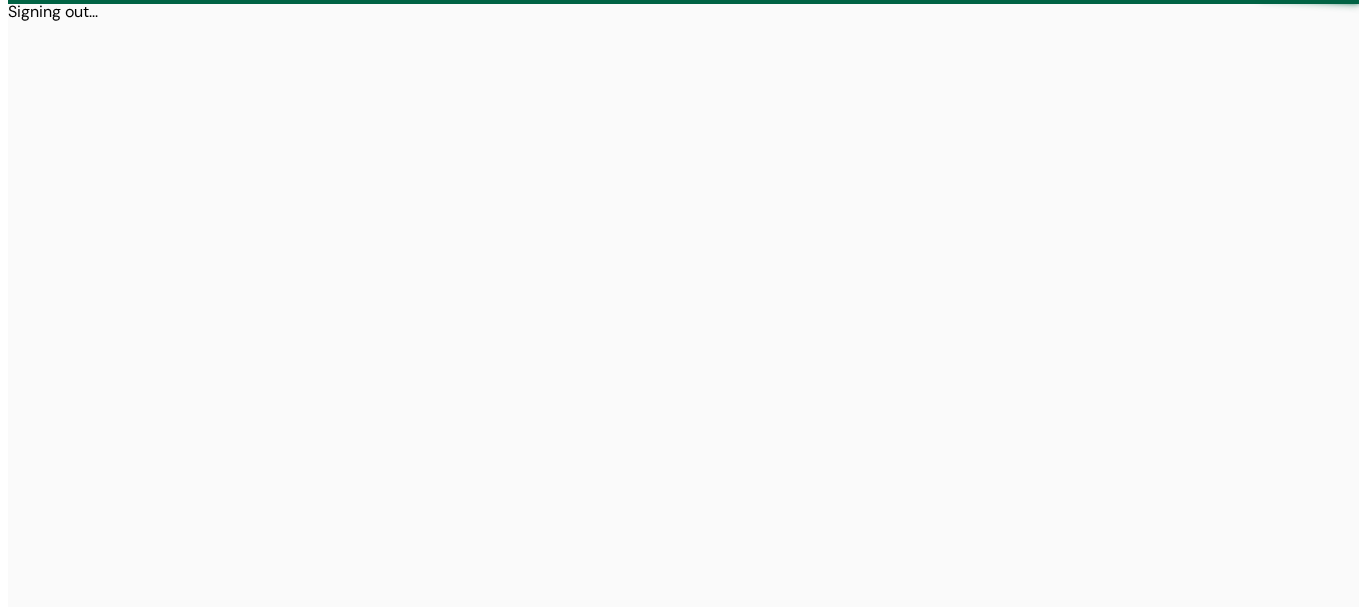 scroll, scrollTop: 0, scrollLeft: 0, axis: both 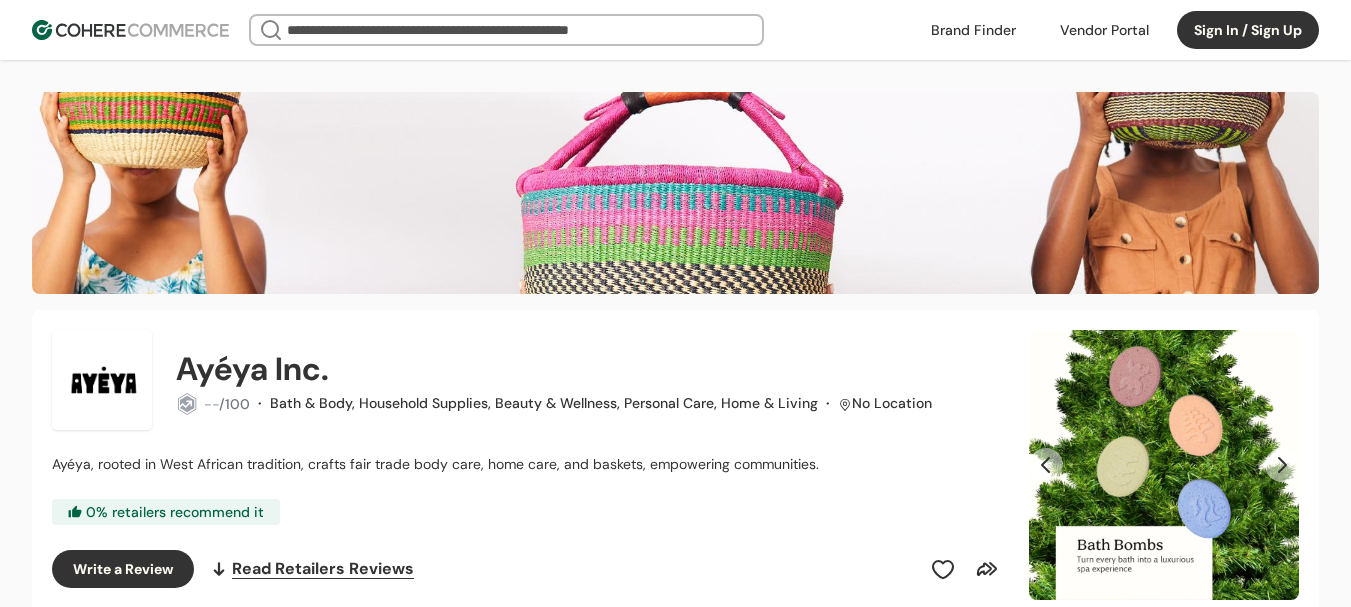 click at bounding box center (973, 30) 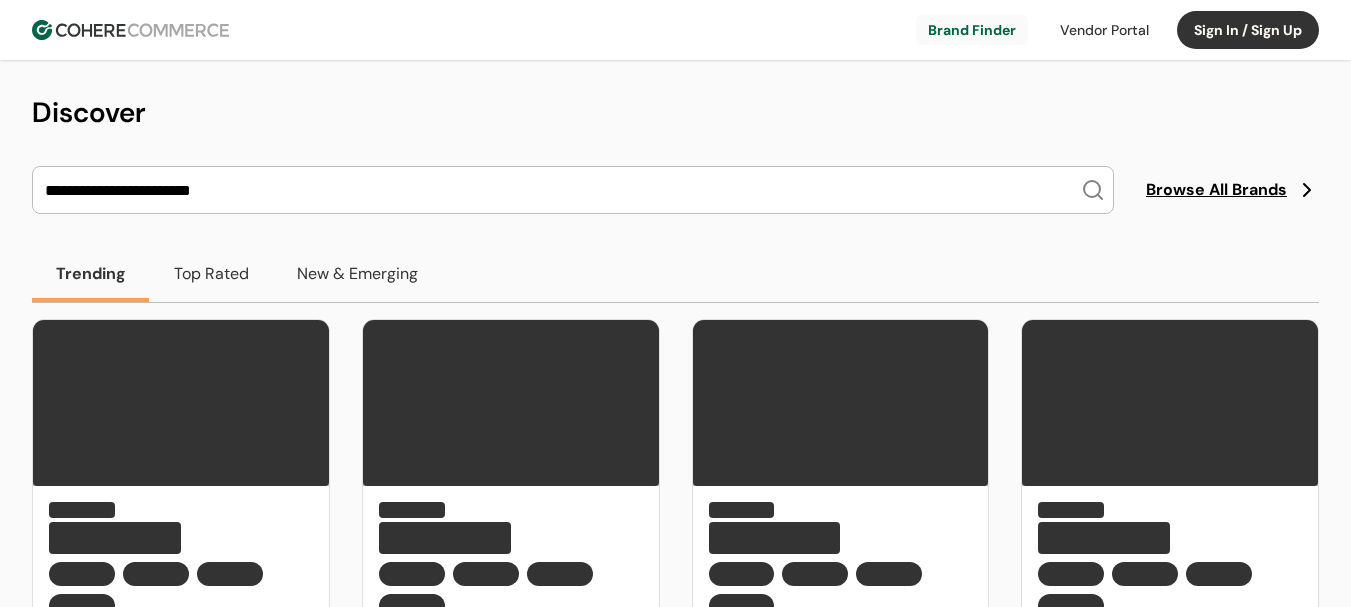 scroll, scrollTop: 0, scrollLeft: 0, axis: both 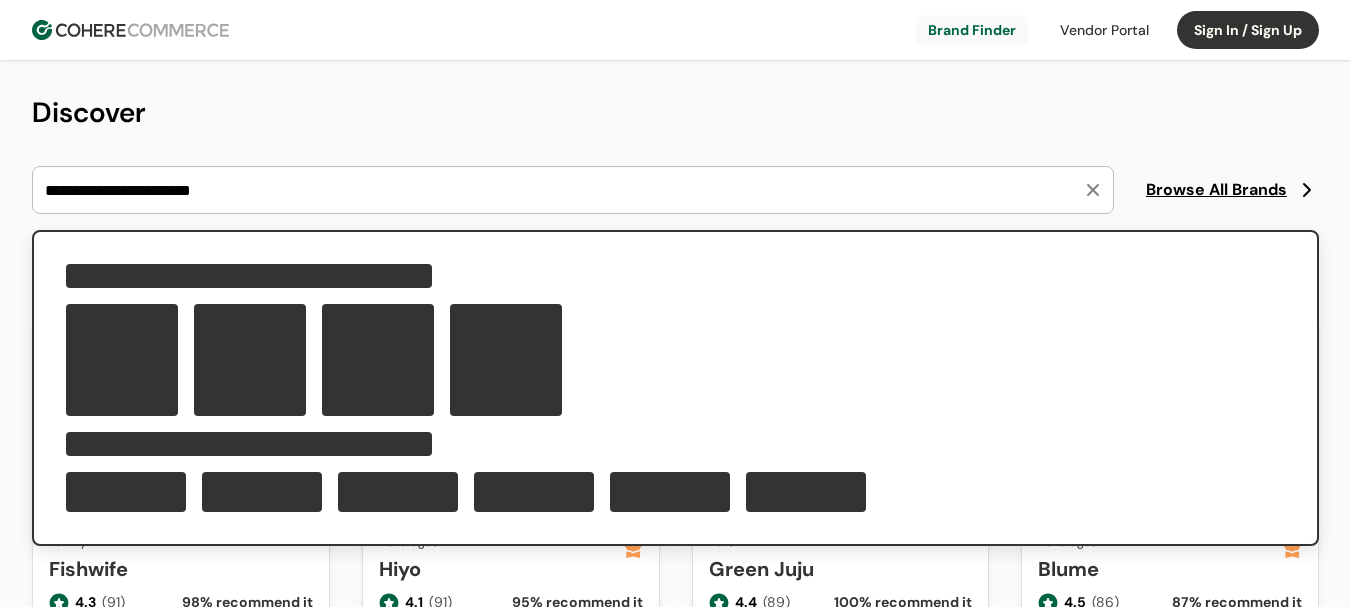 type on "**********" 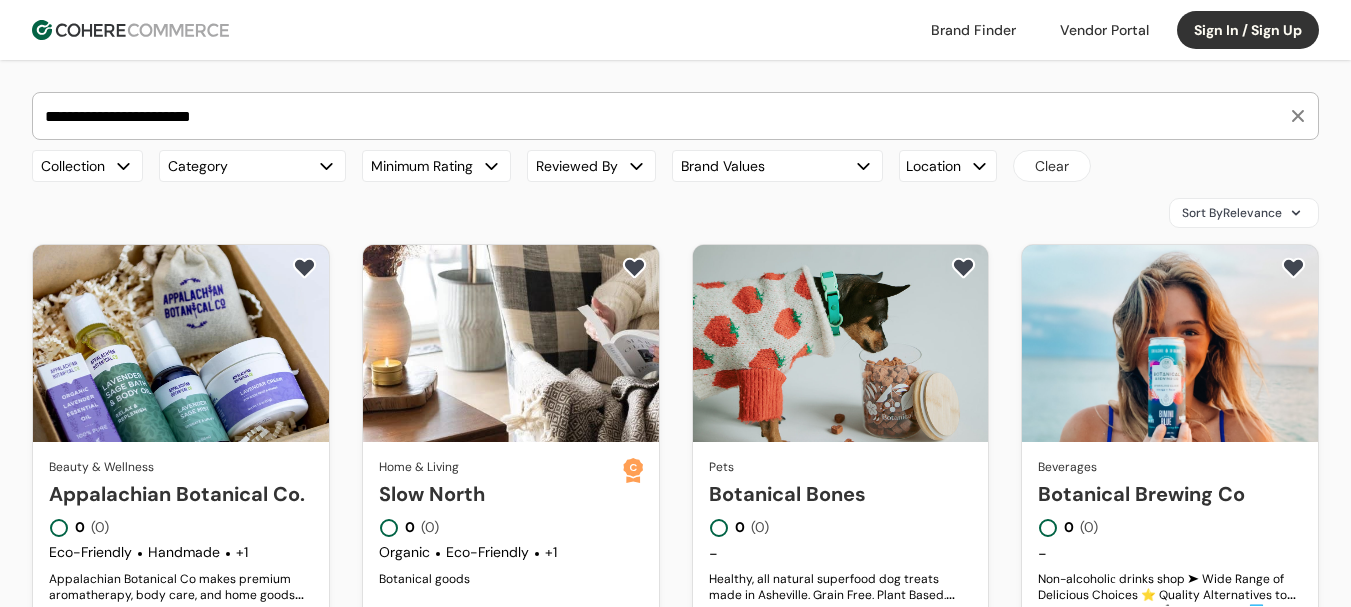click on "Appalachian Botanical Co." at bounding box center [181, 494] 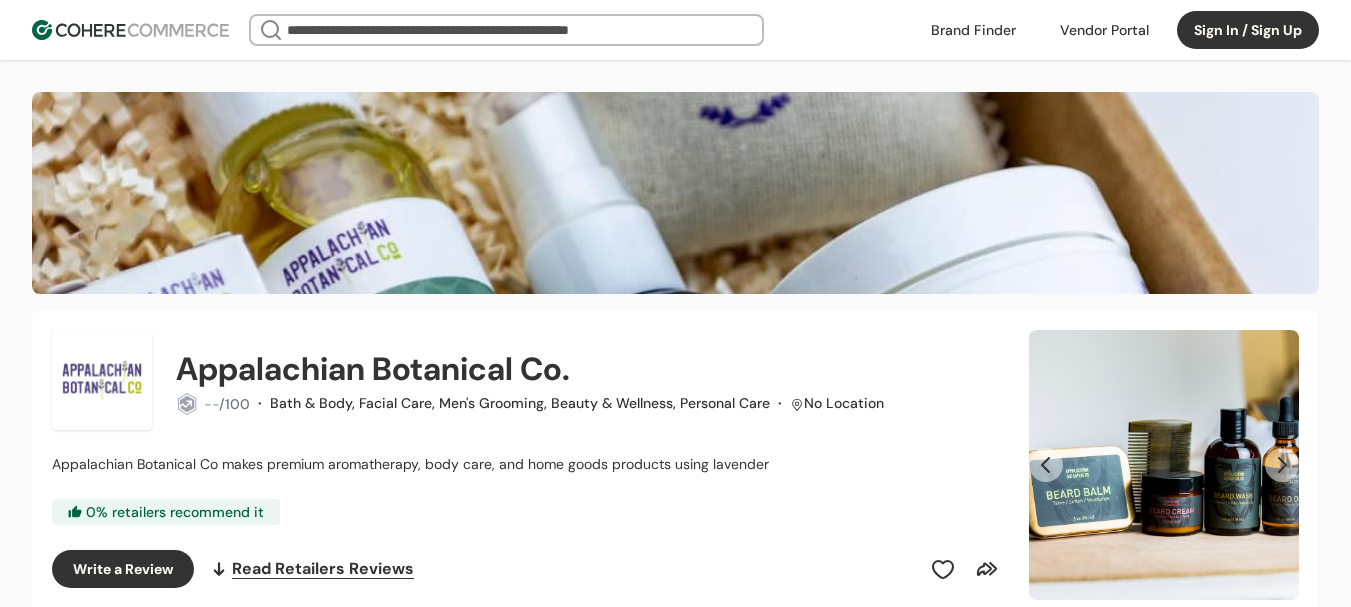 scroll, scrollTop: 0, scrollLeft: 0, axis: both 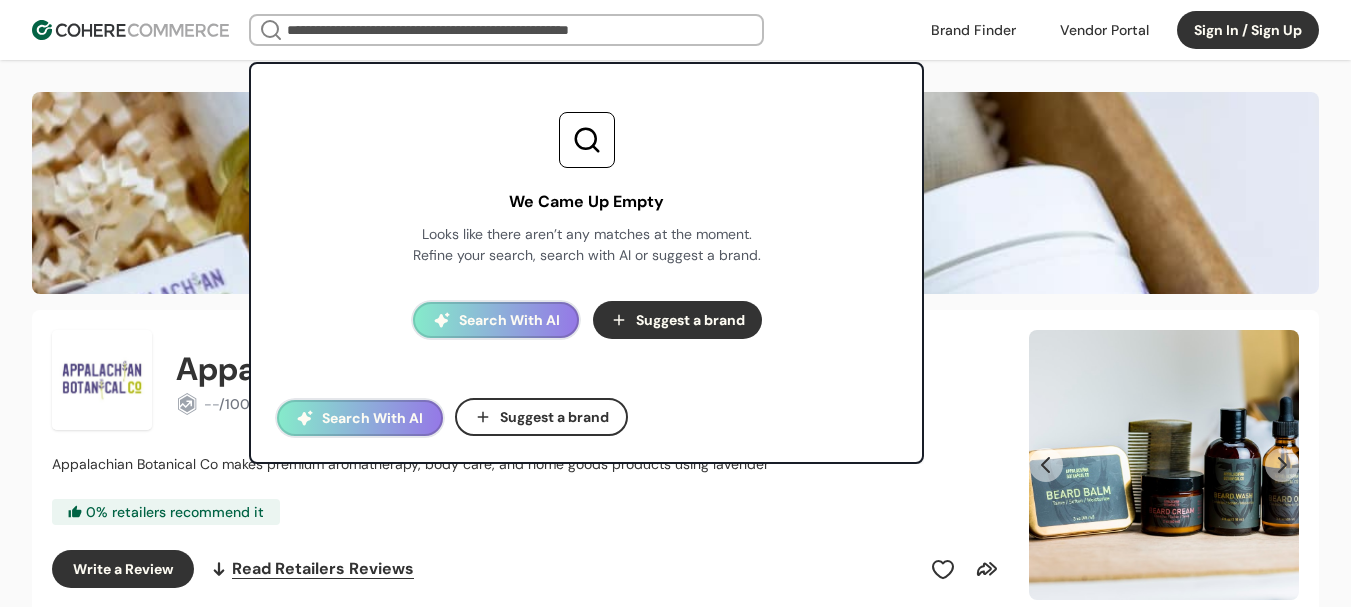 paste on "*****" 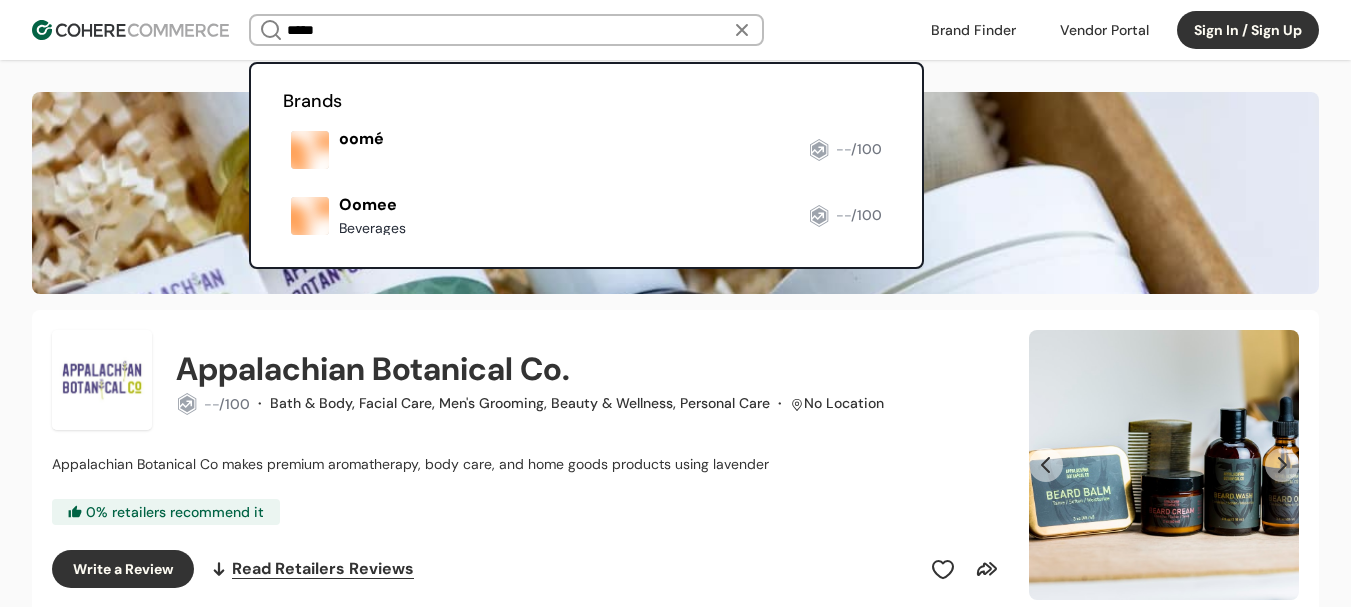 type on "*****" 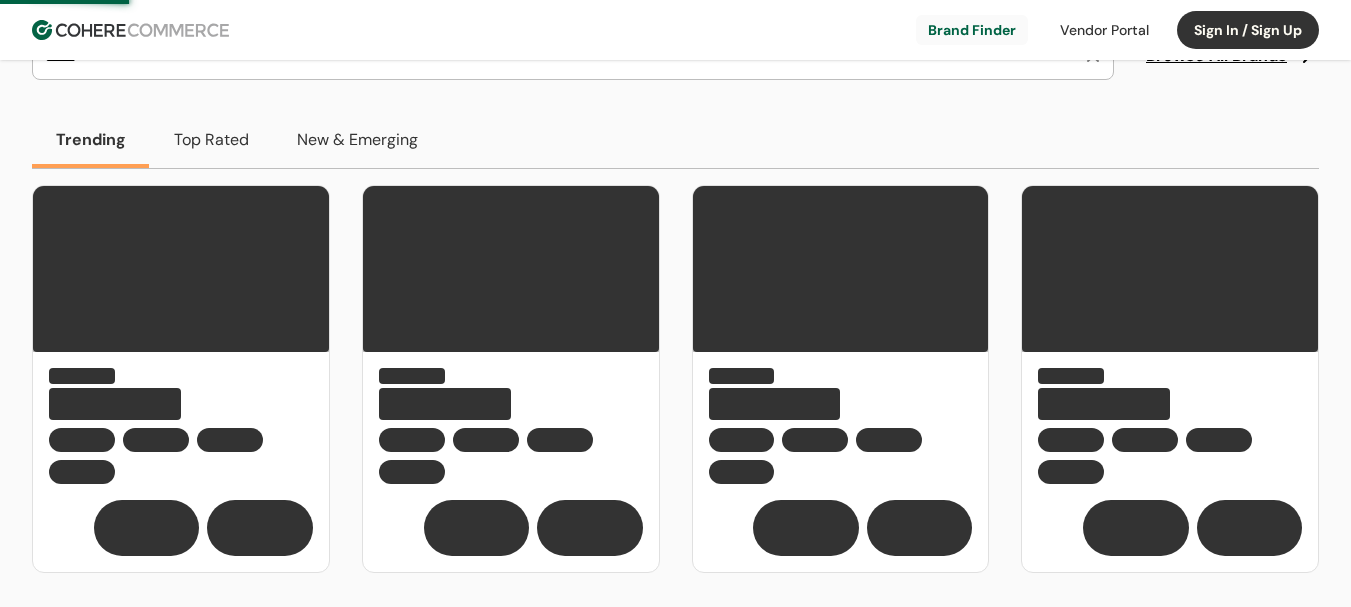 scroll, scrollTop: 200, scrollLeft: 0, axis: vertical 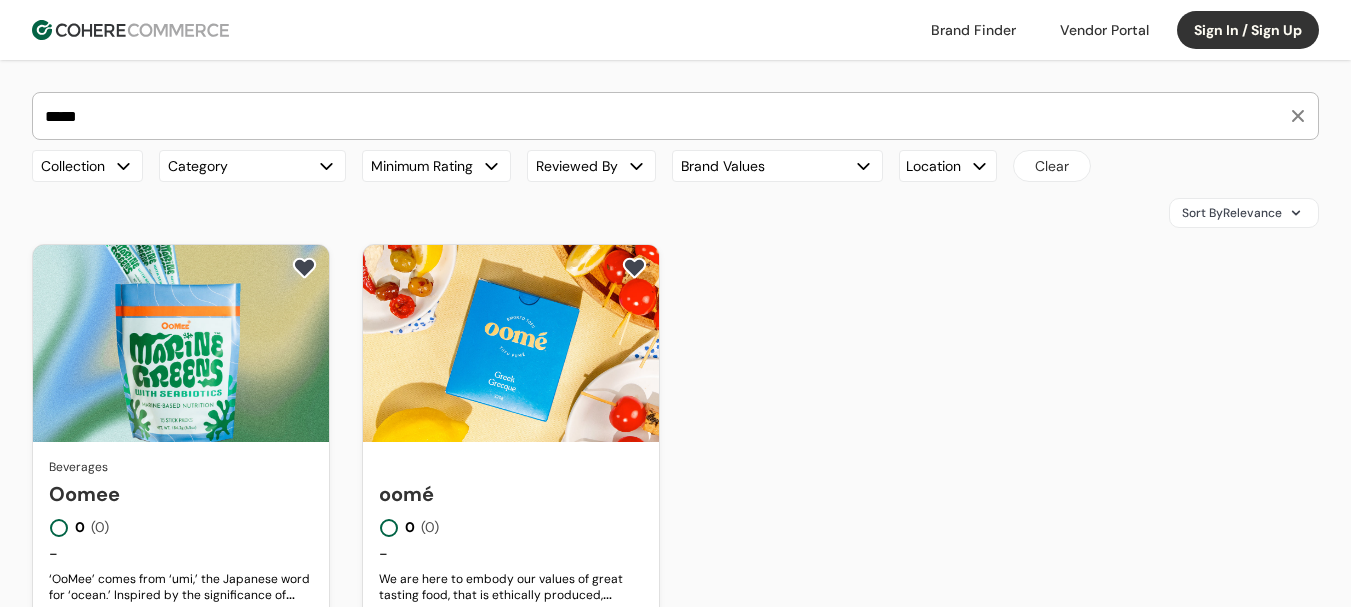 click on "Oomee" at bounding box center (181, 494) 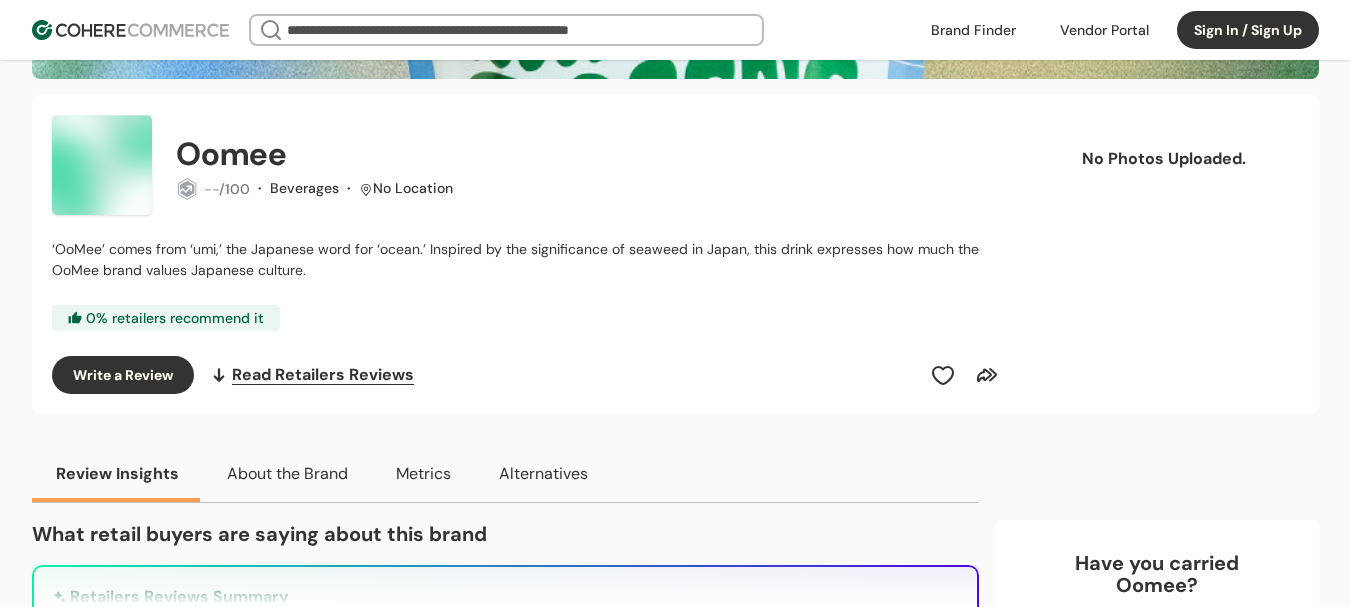 scroll, scrollTop: 100, scrollLeft: 0, axis: vertical 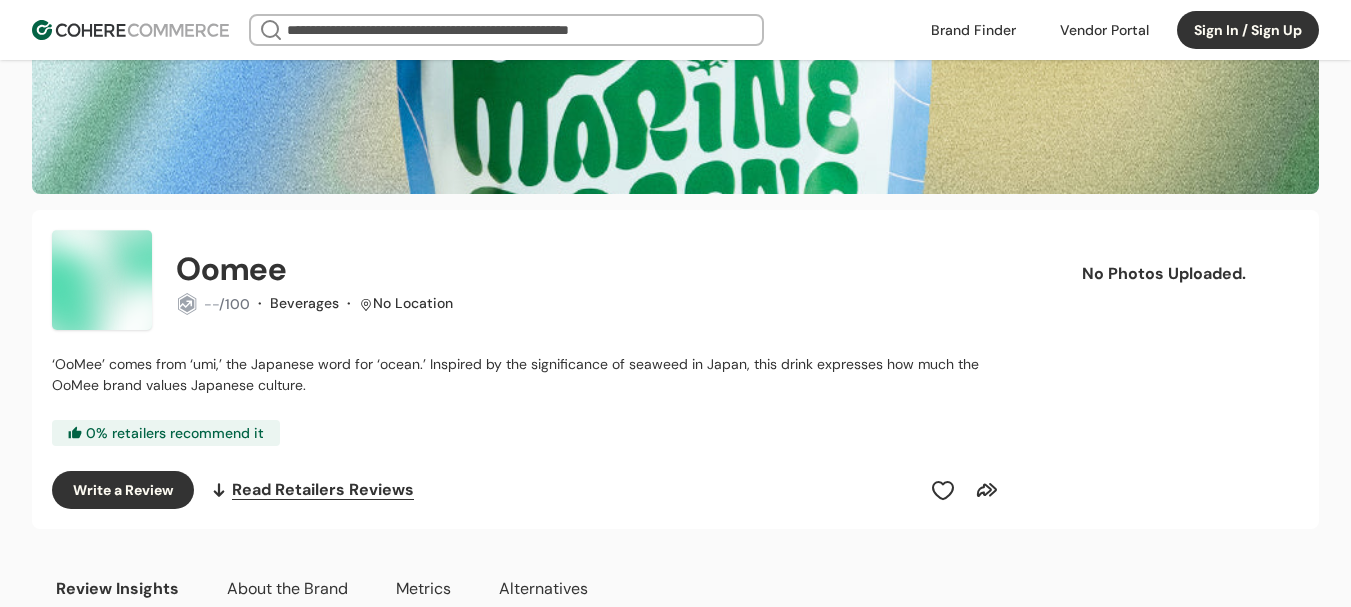 click on "Sign In / Sign Up" at bounding box center (1248, 30) 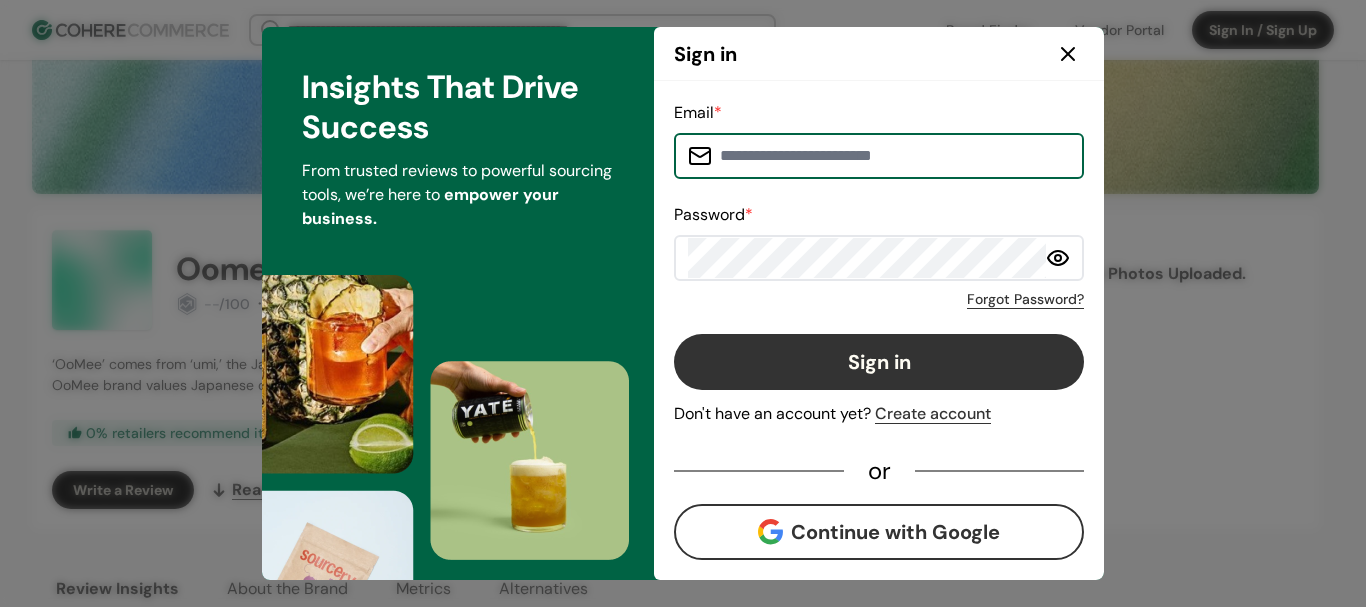 type on "**********" 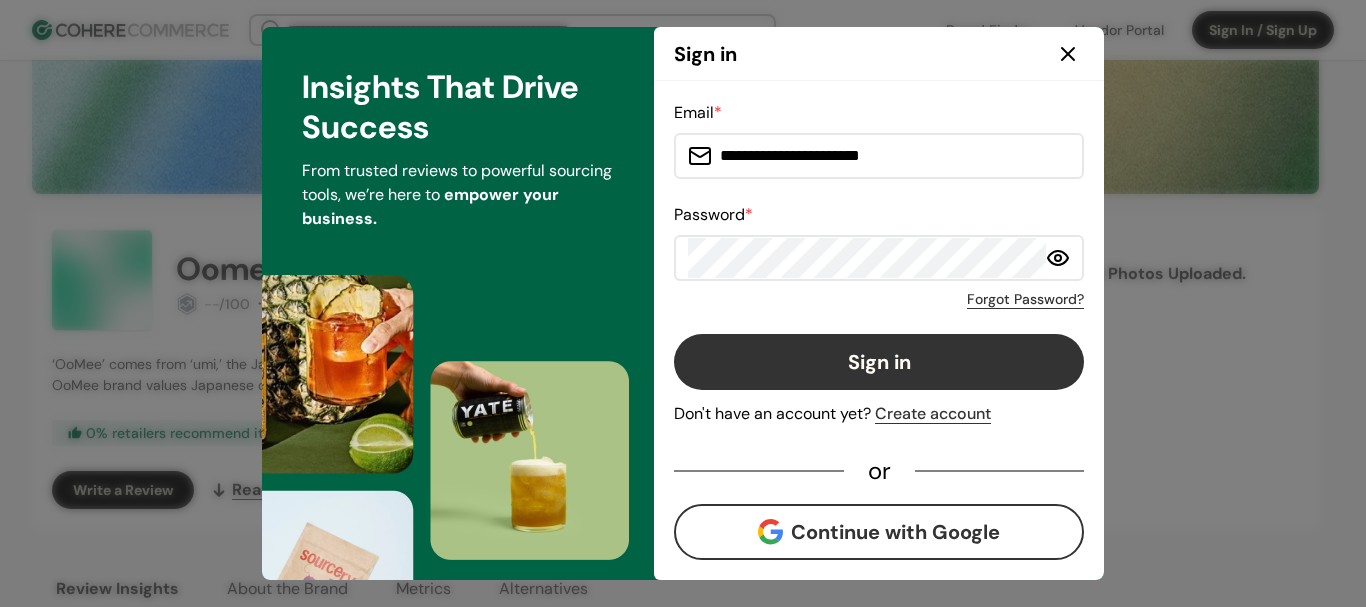 click on "Sign in" at bounding box center [879, 362] 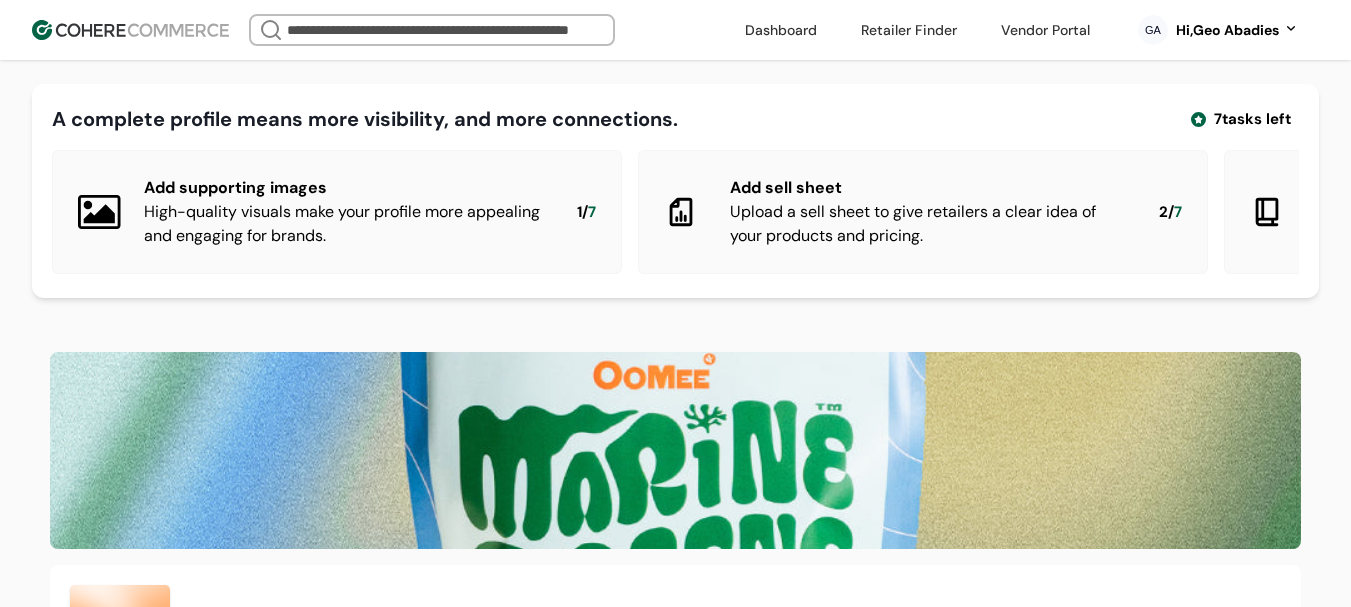 scroll, scrollTop: 0, scrollLeft: 0, axis: both 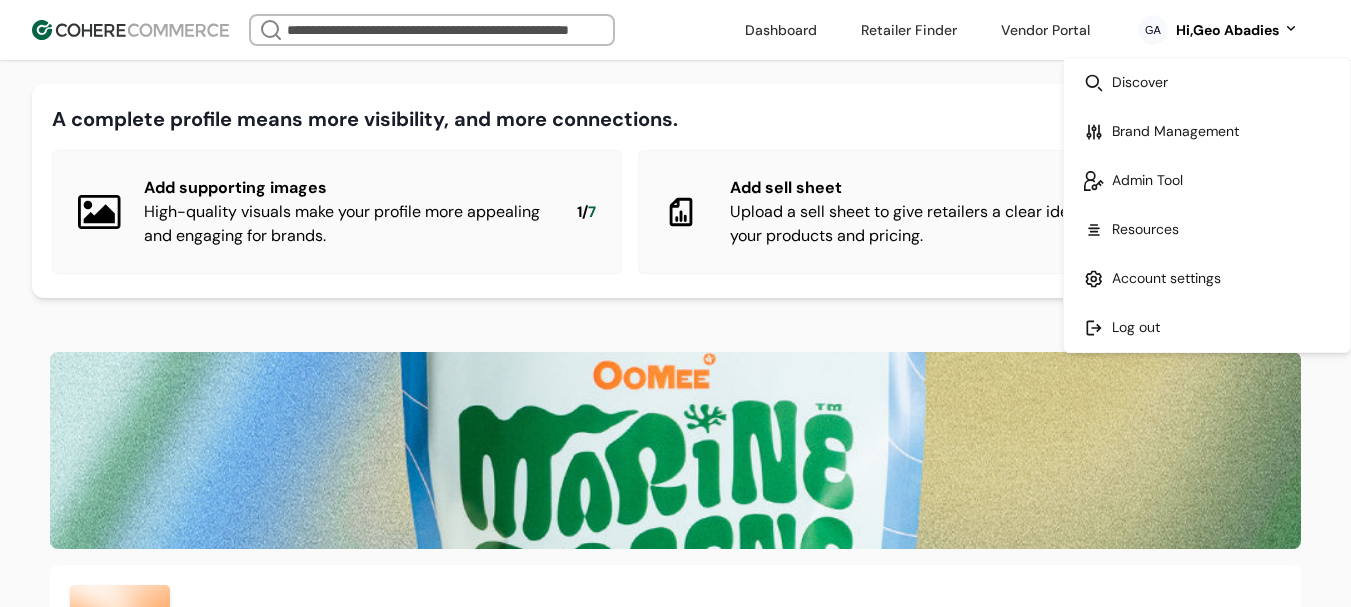 click at bounding box center (1207, 180) 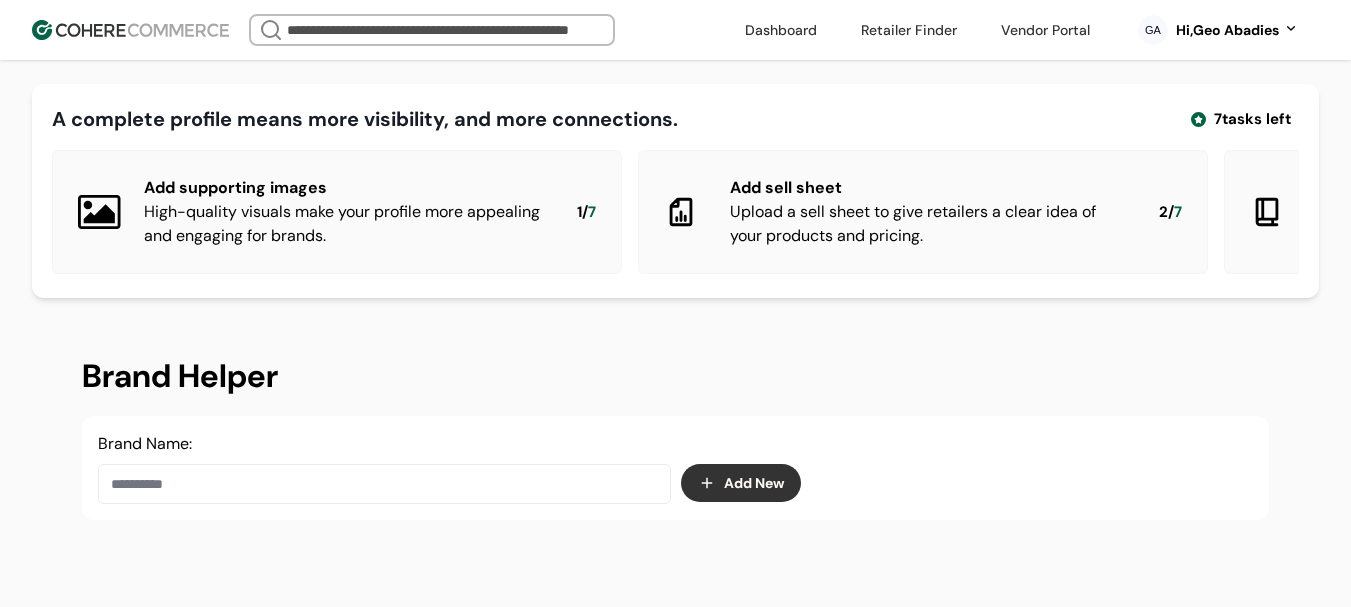 click at bounding box center (384, 484) 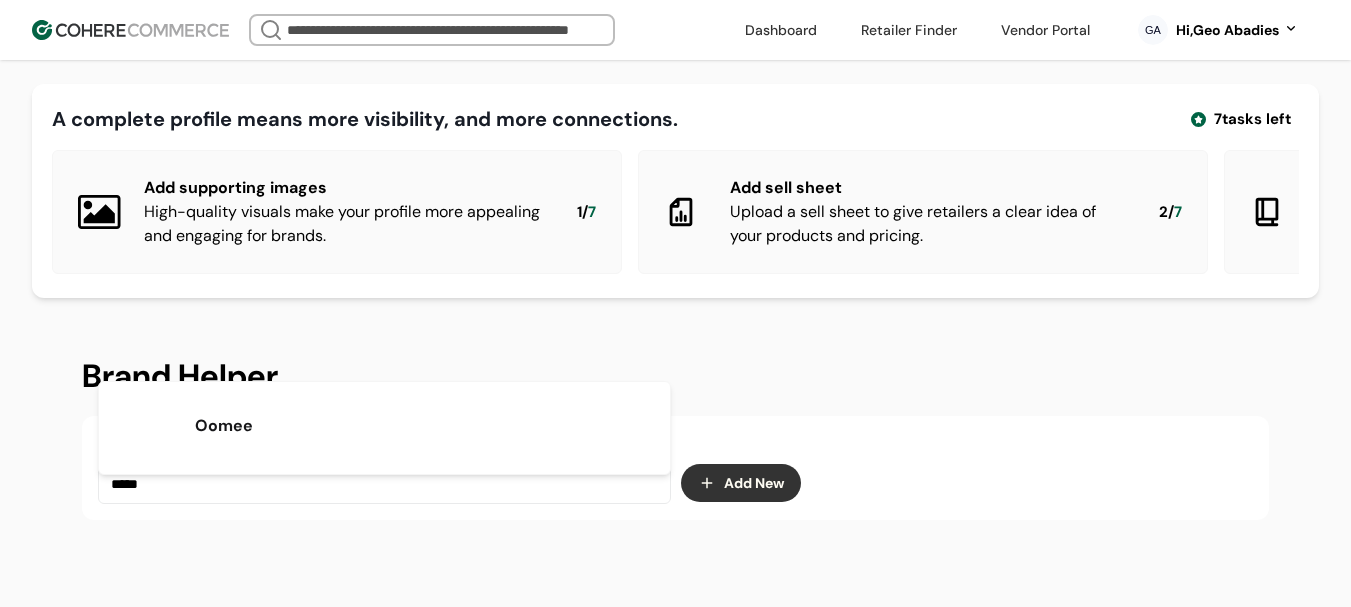click on "Oomee" at bounding box center (384, 426) 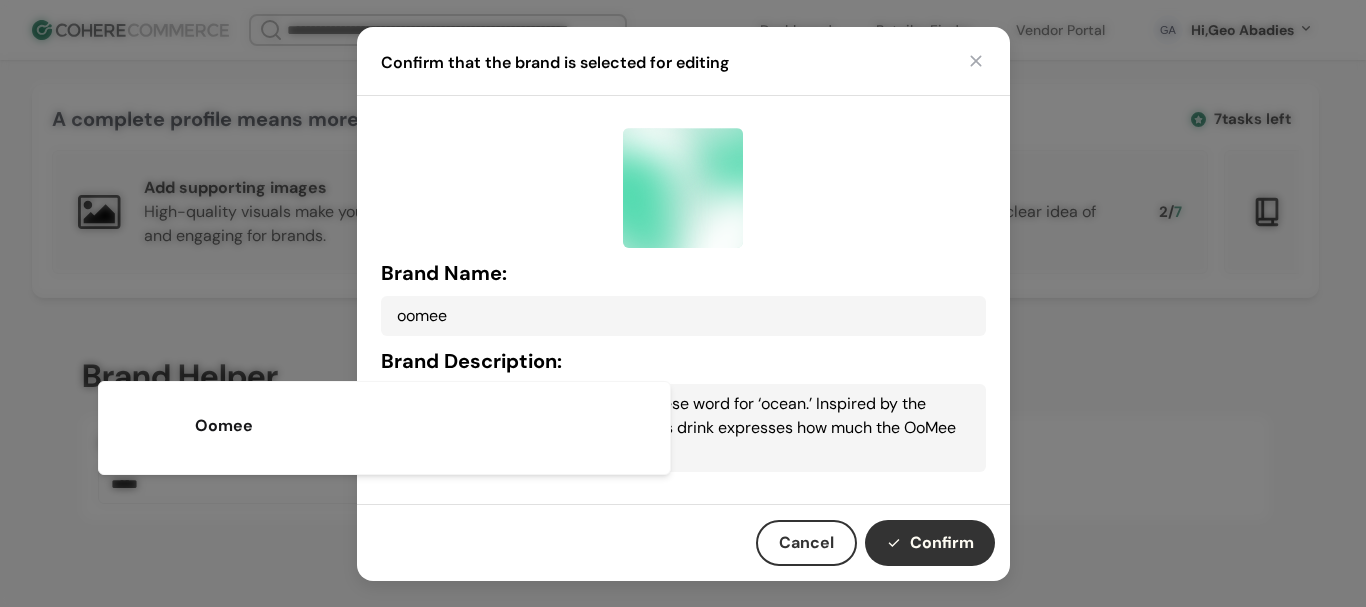 drag, startPoint x: 947, startPoint y: 545, endPoint x: 902, endPoint y: 424, distance: 129.09686 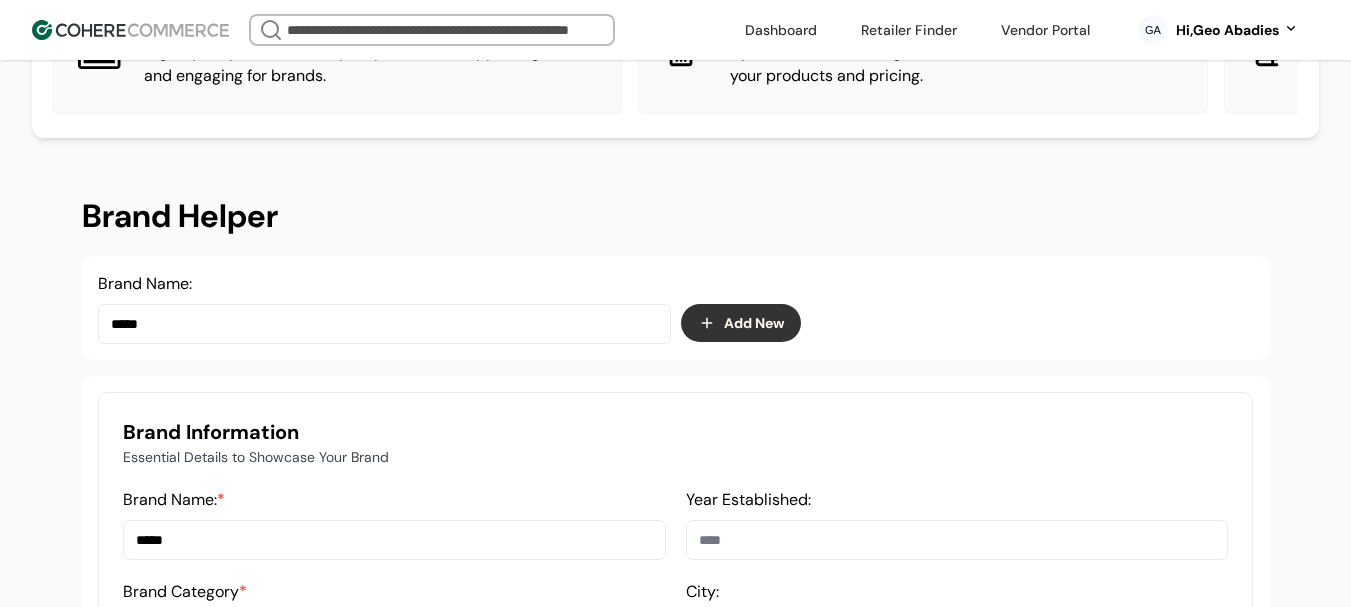 scroll, scrollTop: 300, scrollLeft: 0, axis: vertical 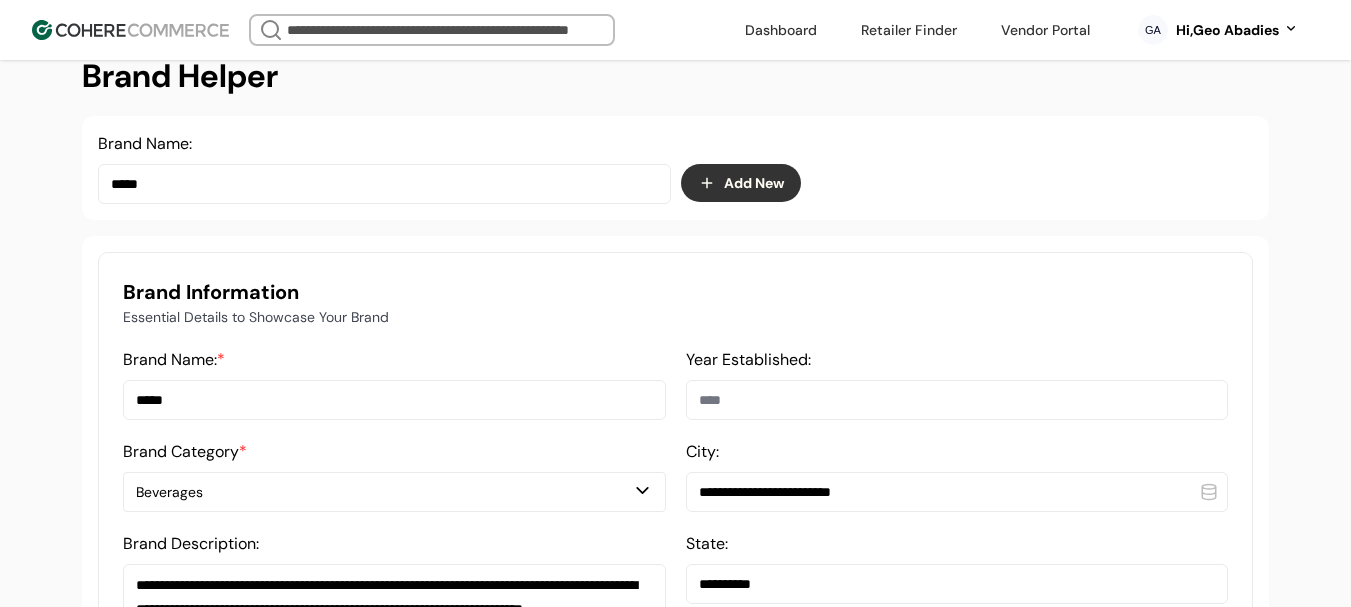 click on "*****" at bounding box center [394, 400] 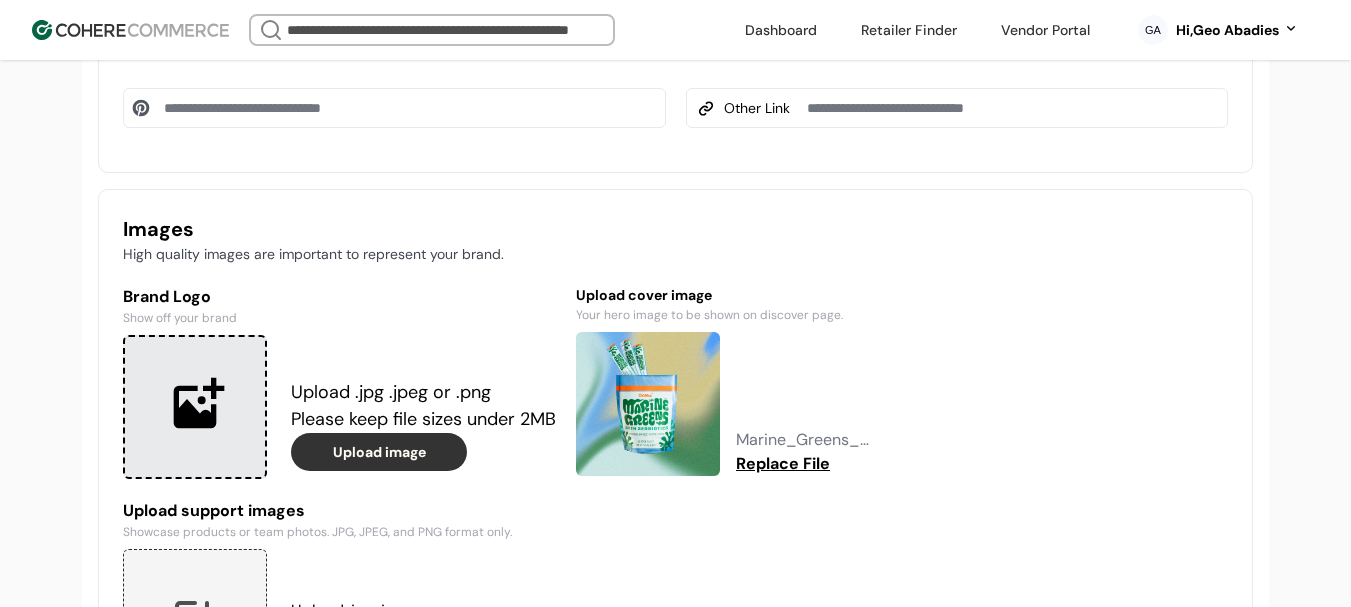 scroll, scrollTop: 1500, scrollLeft: 0, axis: vertical 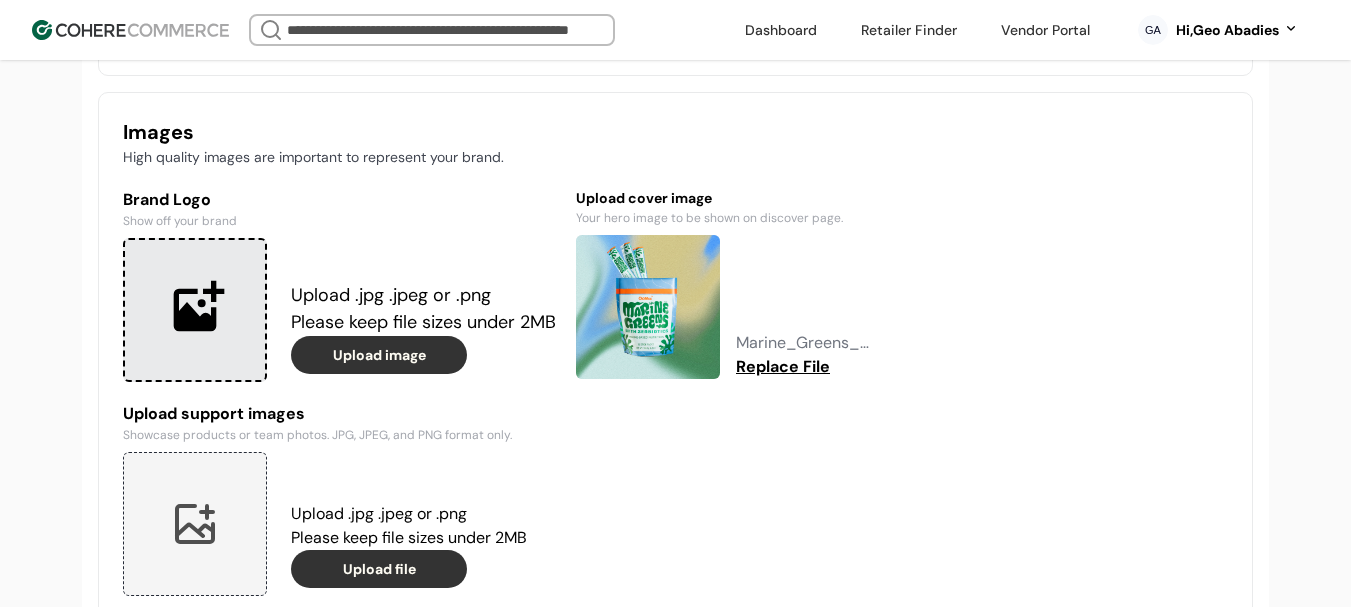 type on "*****" 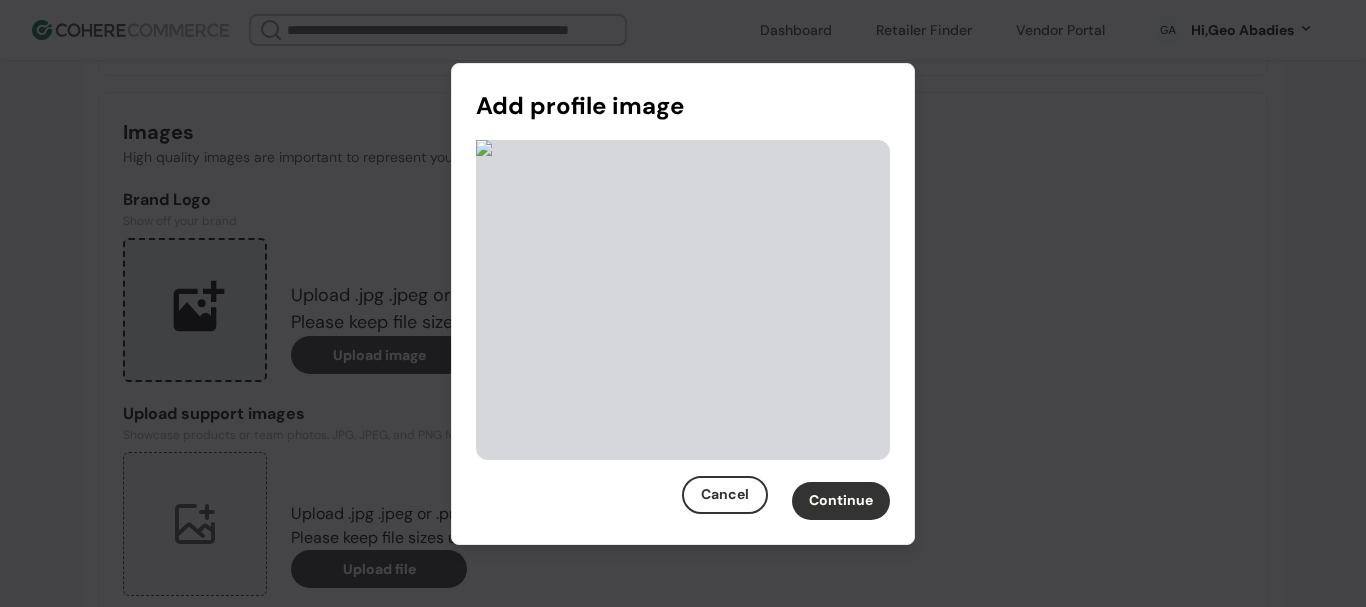 click on "Continue" at bounding box center [841, 501] 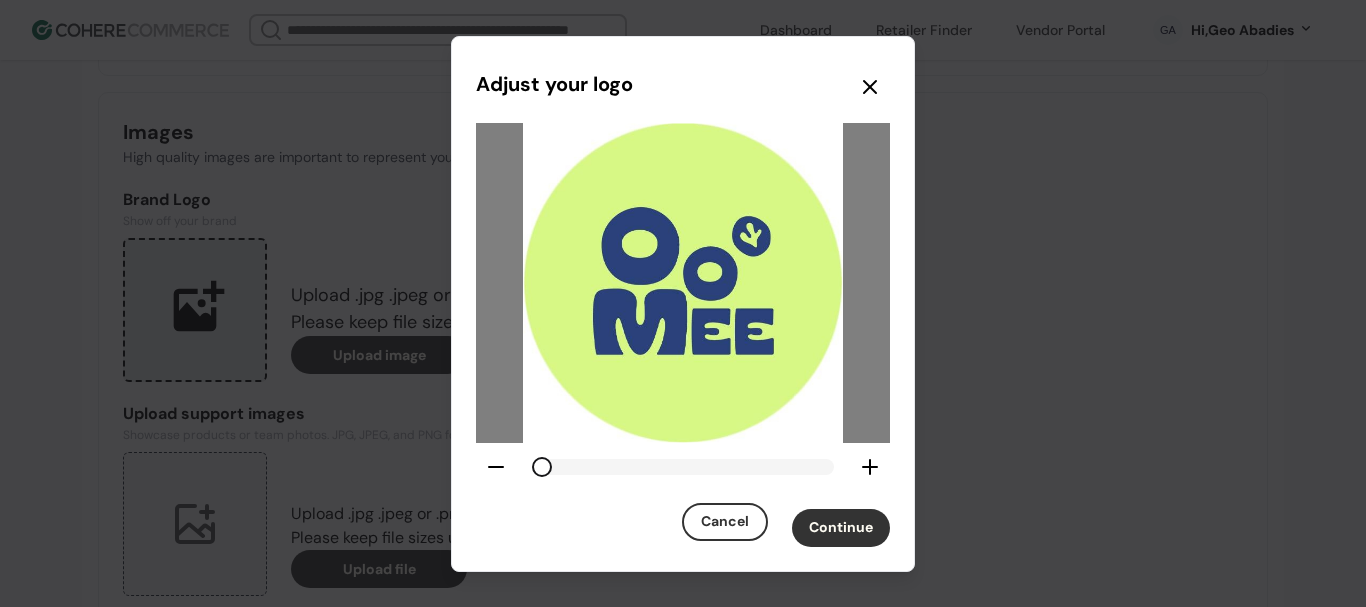 click on "Continue" at bounding box center [841, 528] 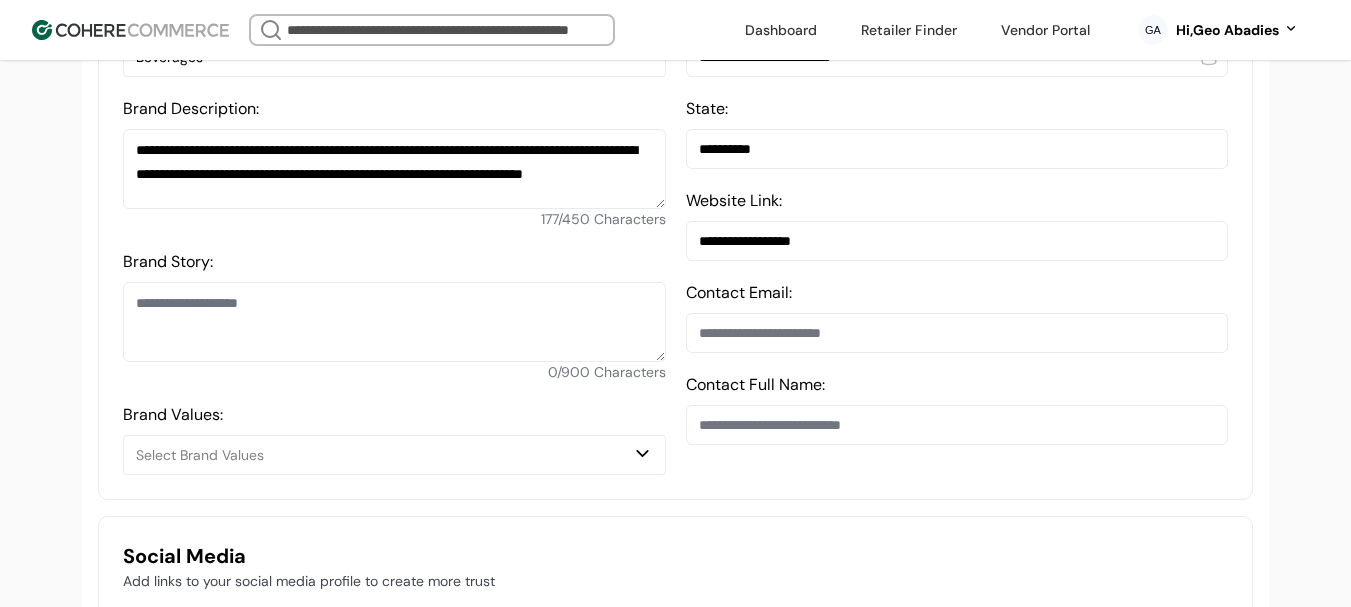 scroll, scrollTop: 700, scrollLeft: 0, axis: vertical 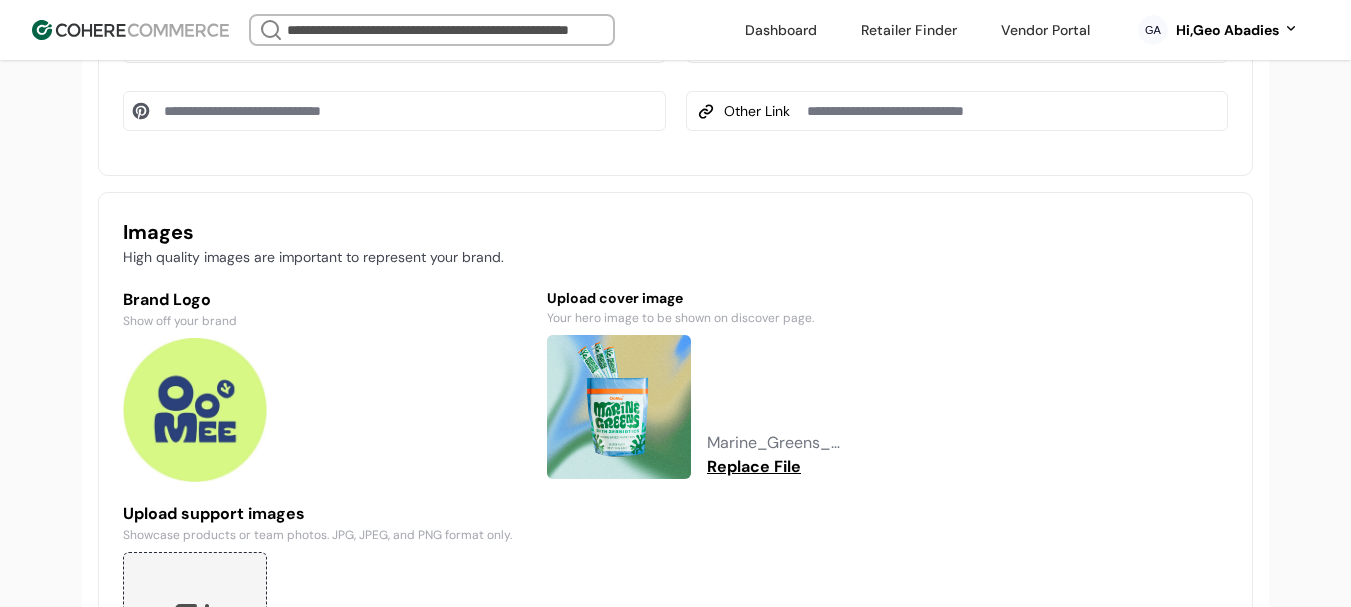 click on "Replace File" at bounding box center (754, 467) 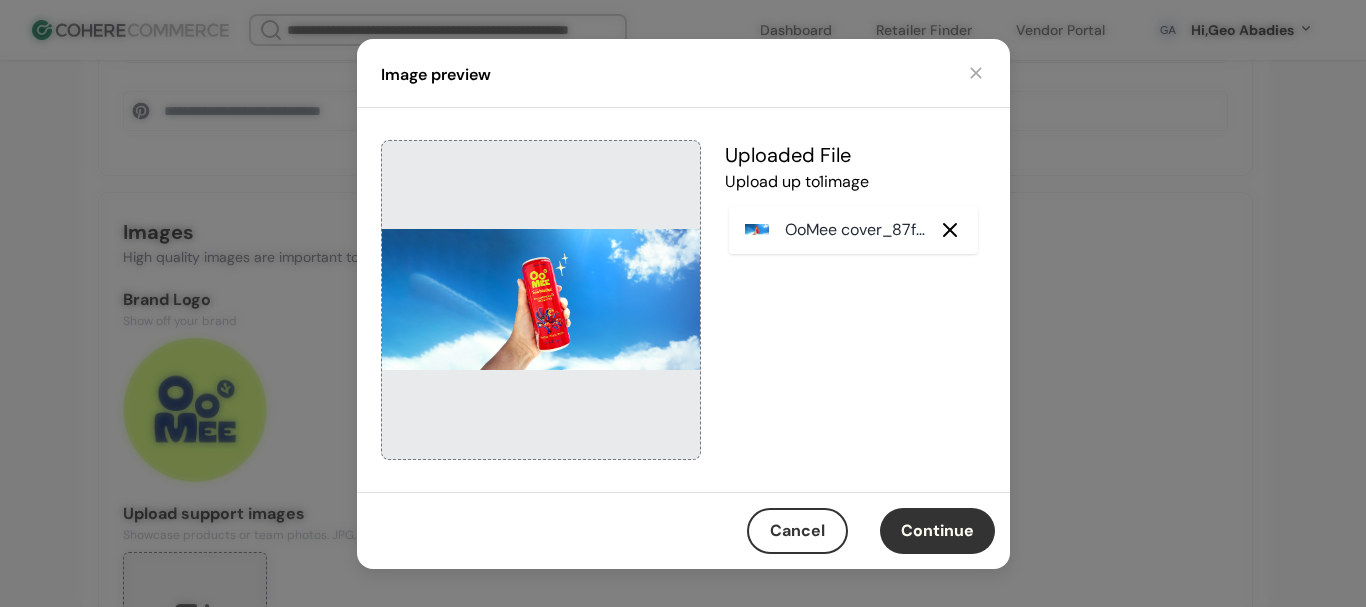 click on "Continue" at bounding box center [937, 531] 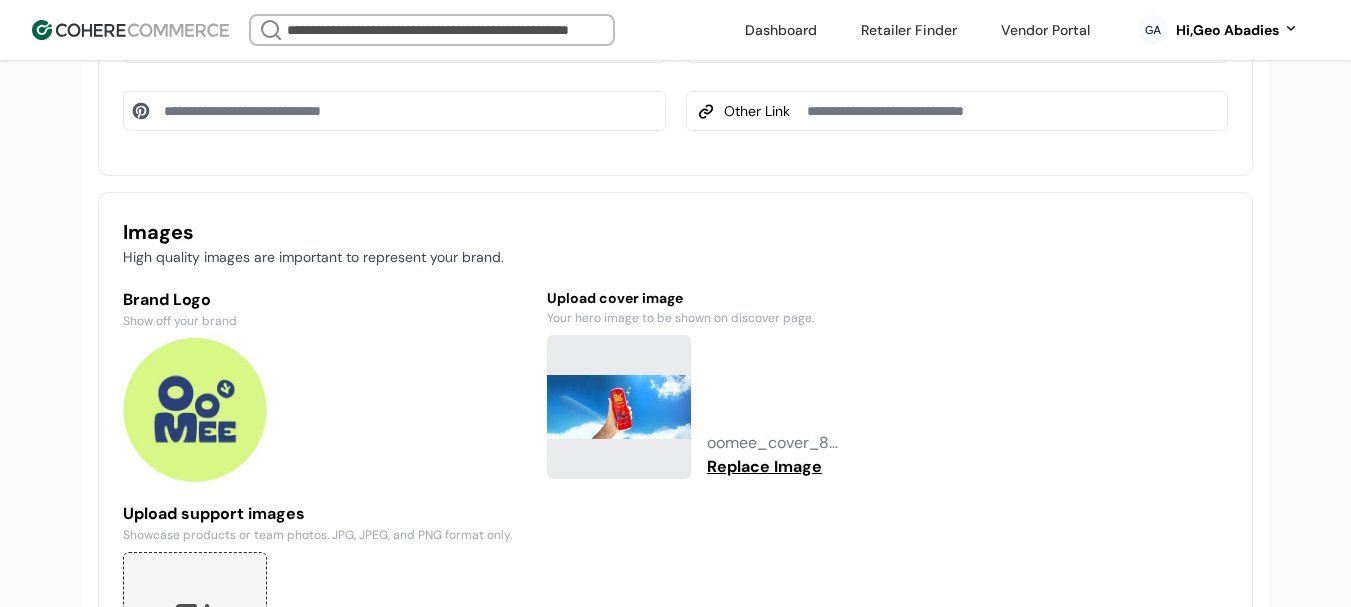 scroll, scrollTop: 1600, scrollLeft: 0, axis: vertical 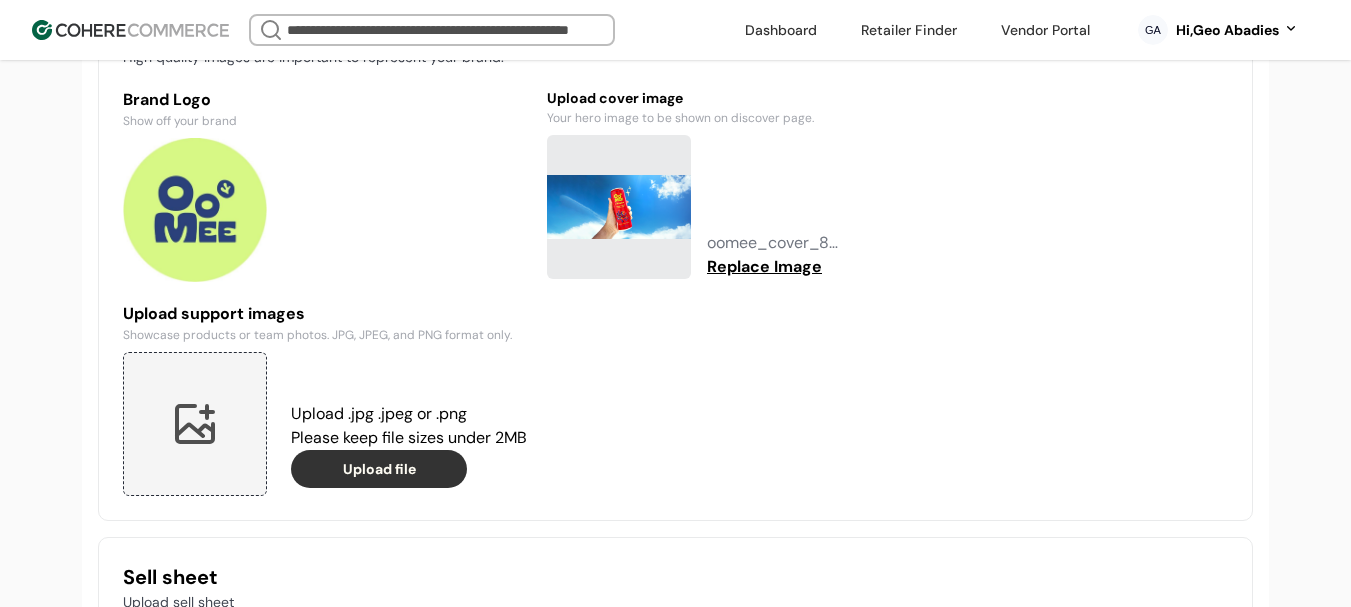 click at bounding box center [195, 424] 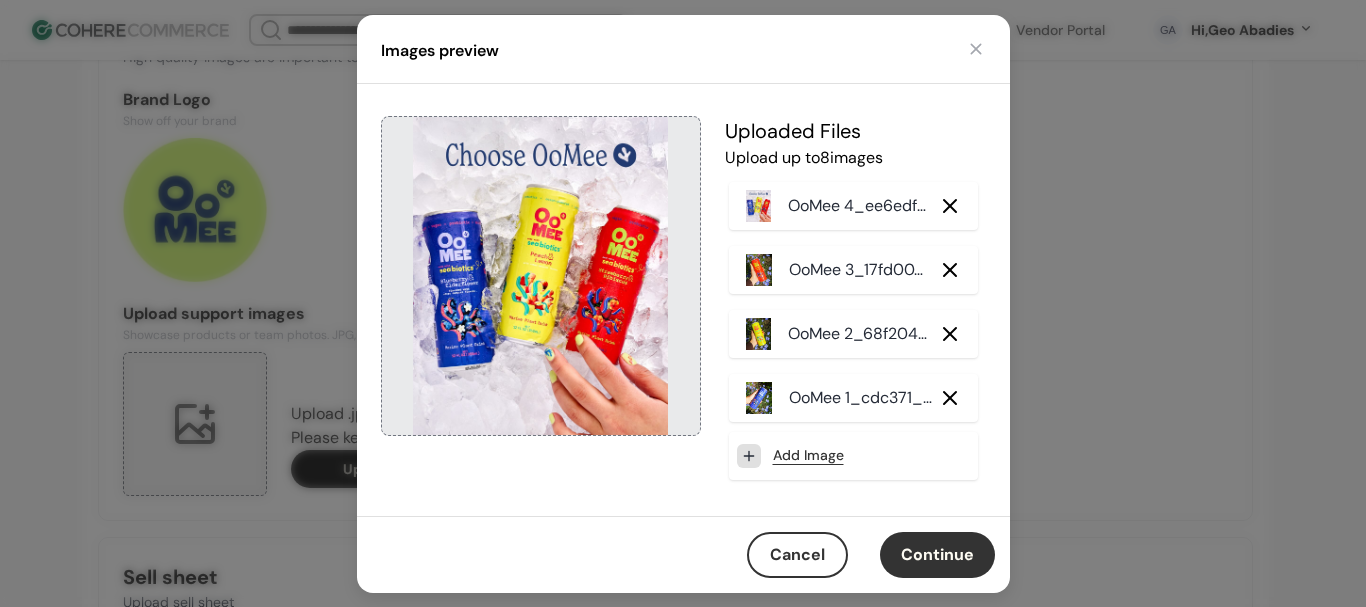 click on "Continue" at bounding box center (937, 555) 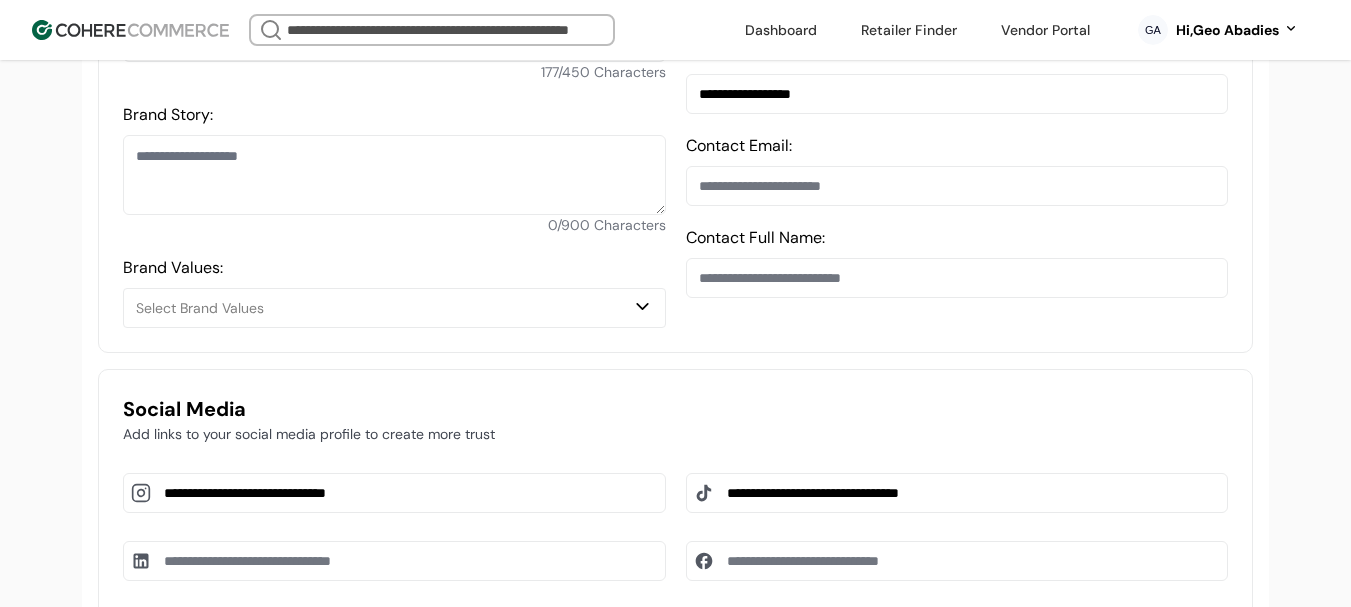 scroll, scrollTop: 880, scrollLeft: 0, axis: vertical 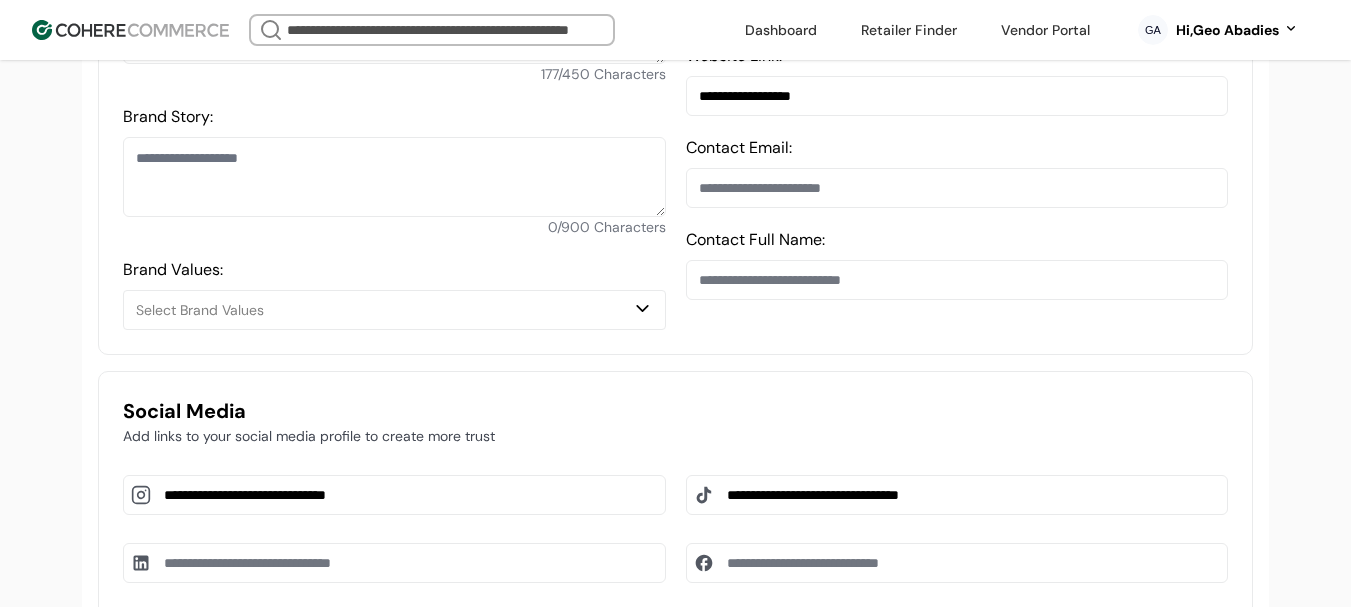 click on "Select Brand Values" at bounding box center (384, 310) 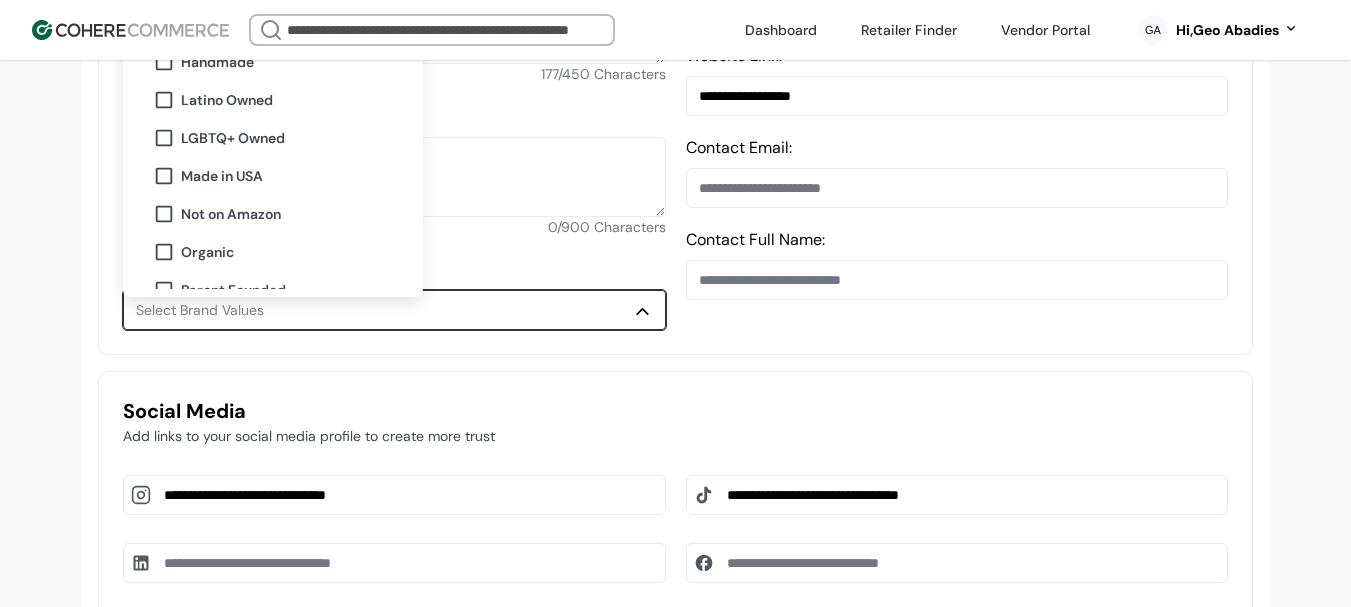scroll, scrollTop: 400, scrollLeft: 0, axis: vertical 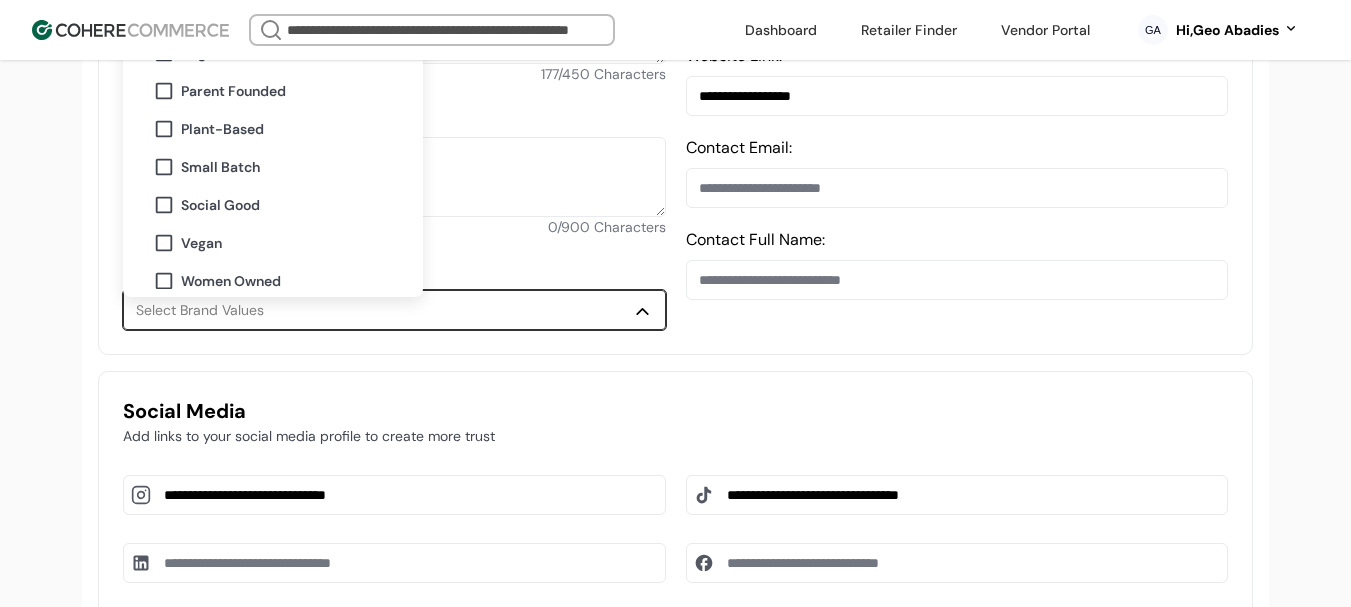 click on "Women Owned" at bounding box center (285, 281) 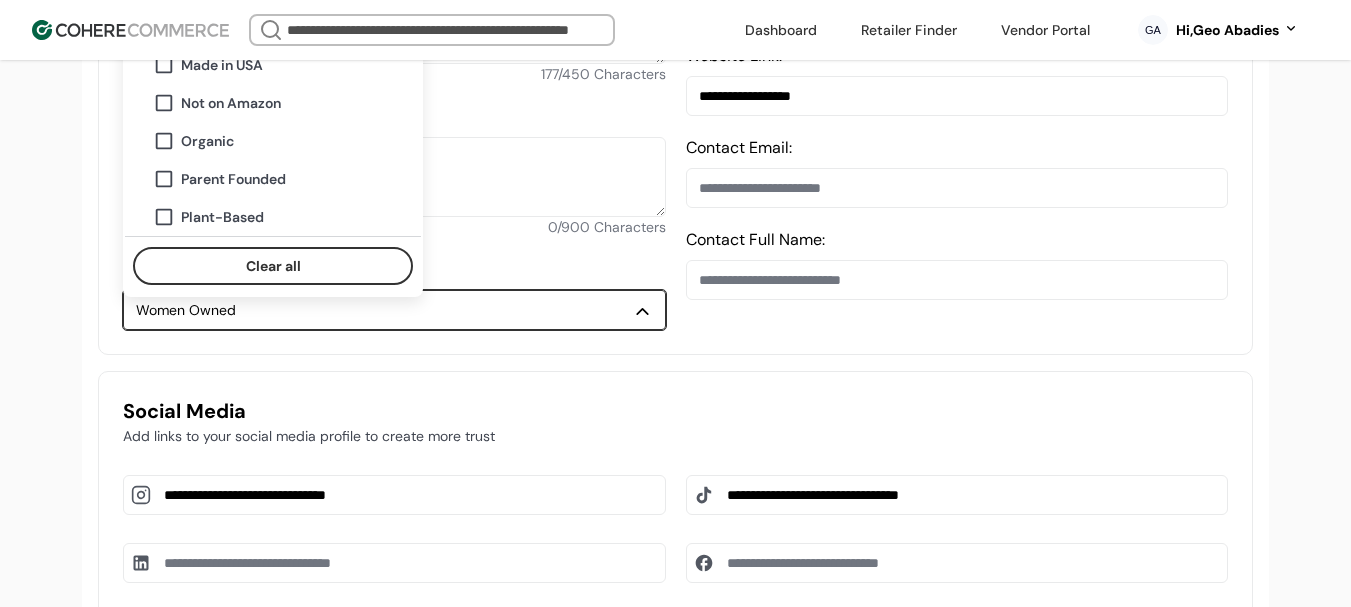 scroll, scrollTop: 300, scrollLeft: 0, axis: vertical 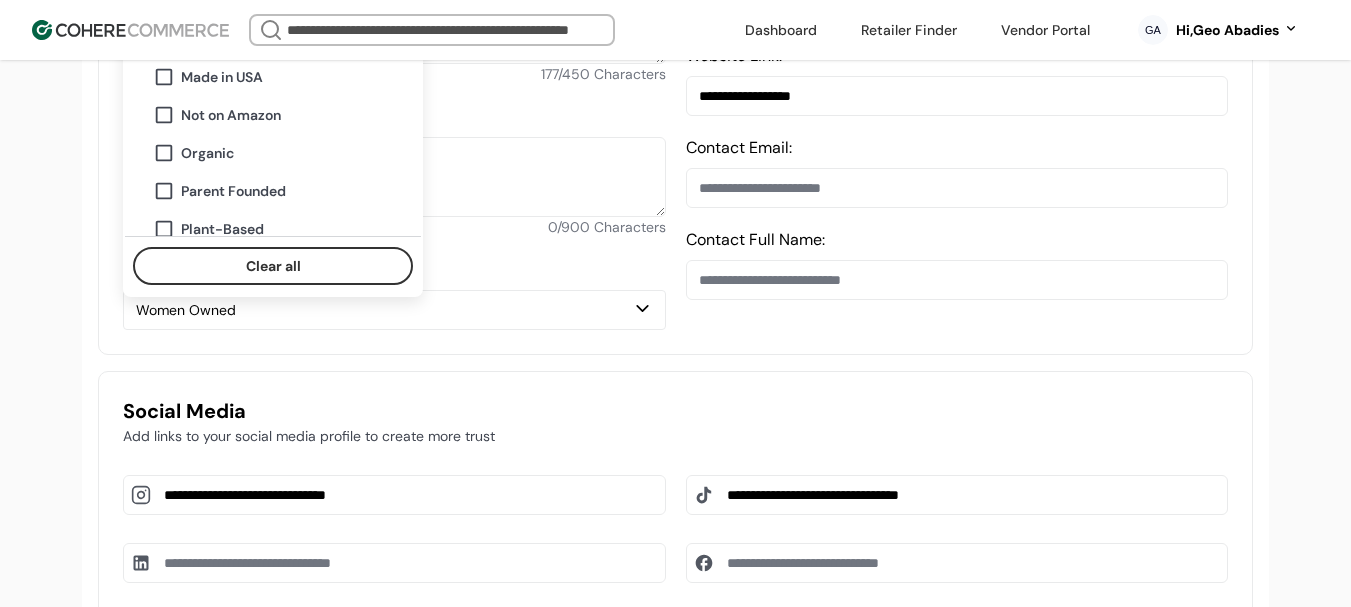 click on "**********" at bounding box center (675, 717) 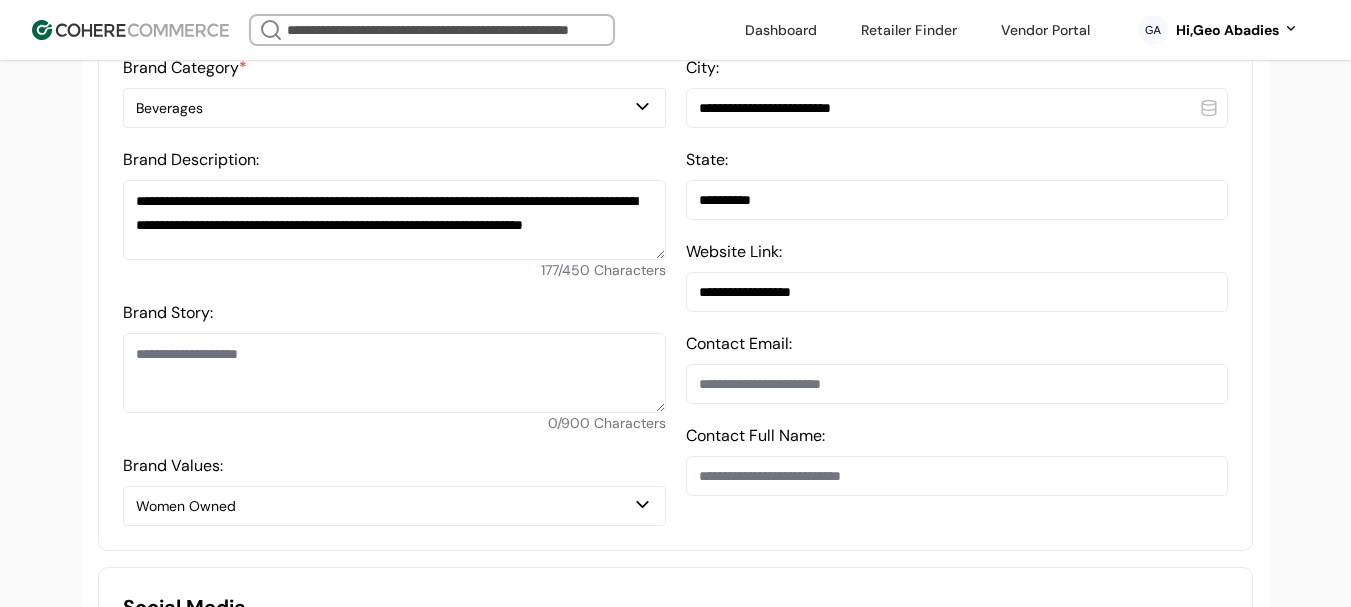 scroll, scrollTop: 680, scrollLeft: 0, axis: vertical 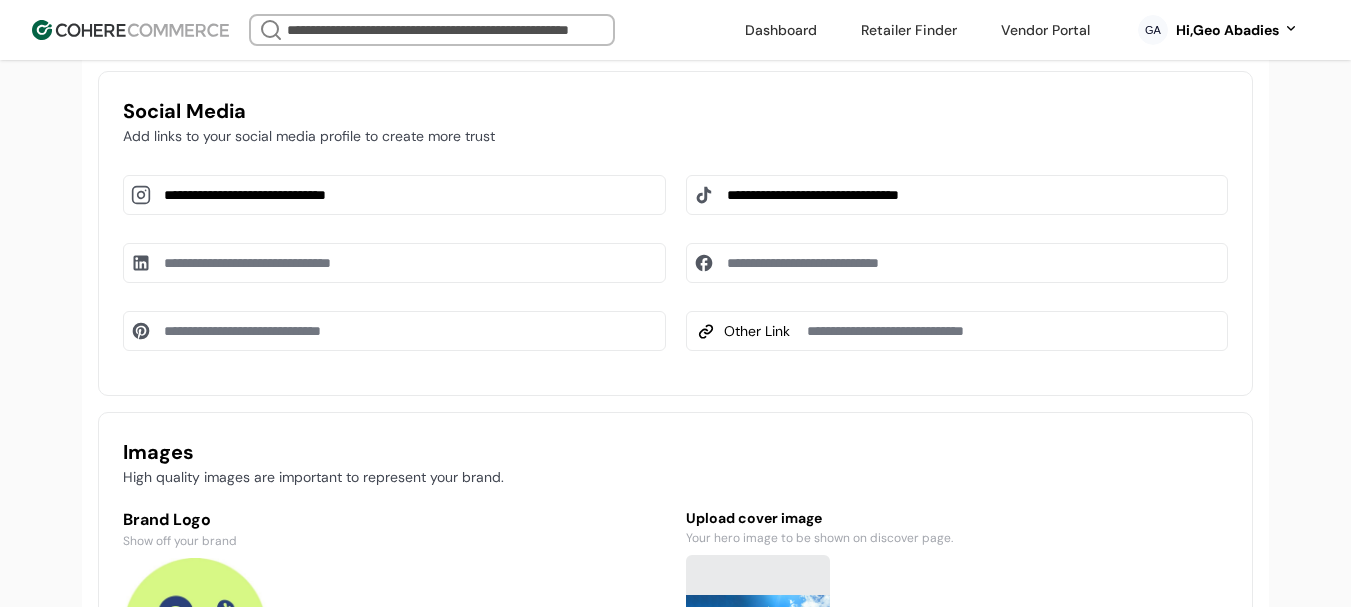 click at bounding box center [957, 263] 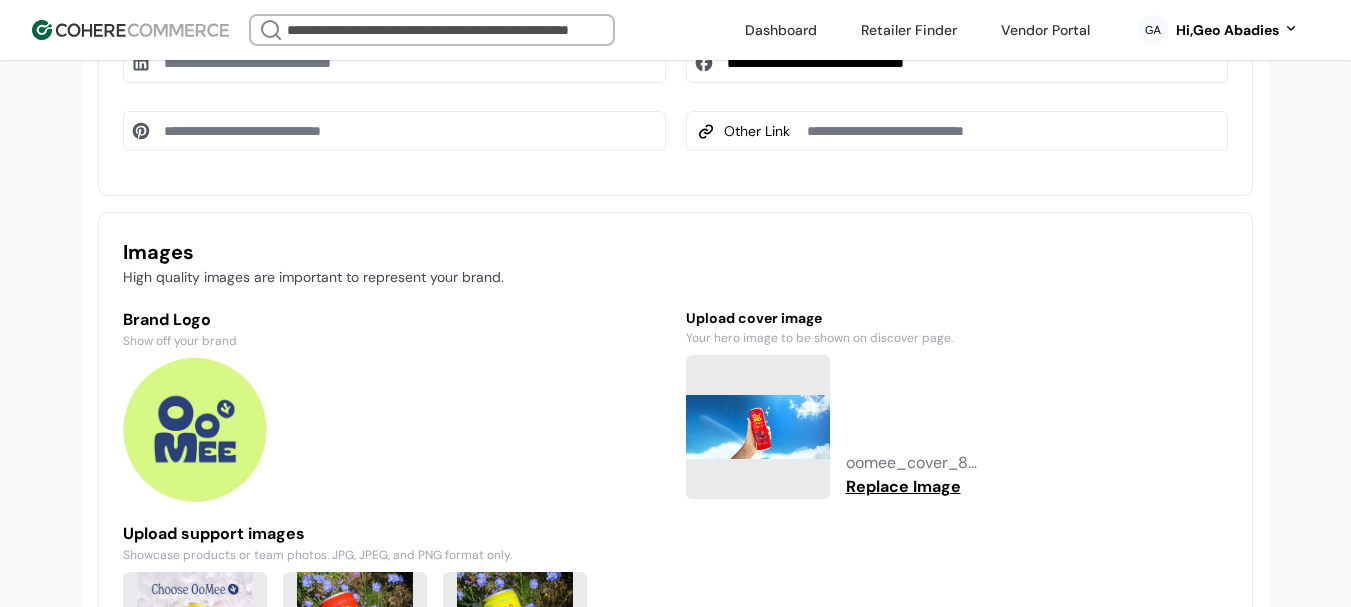 type on "**********" 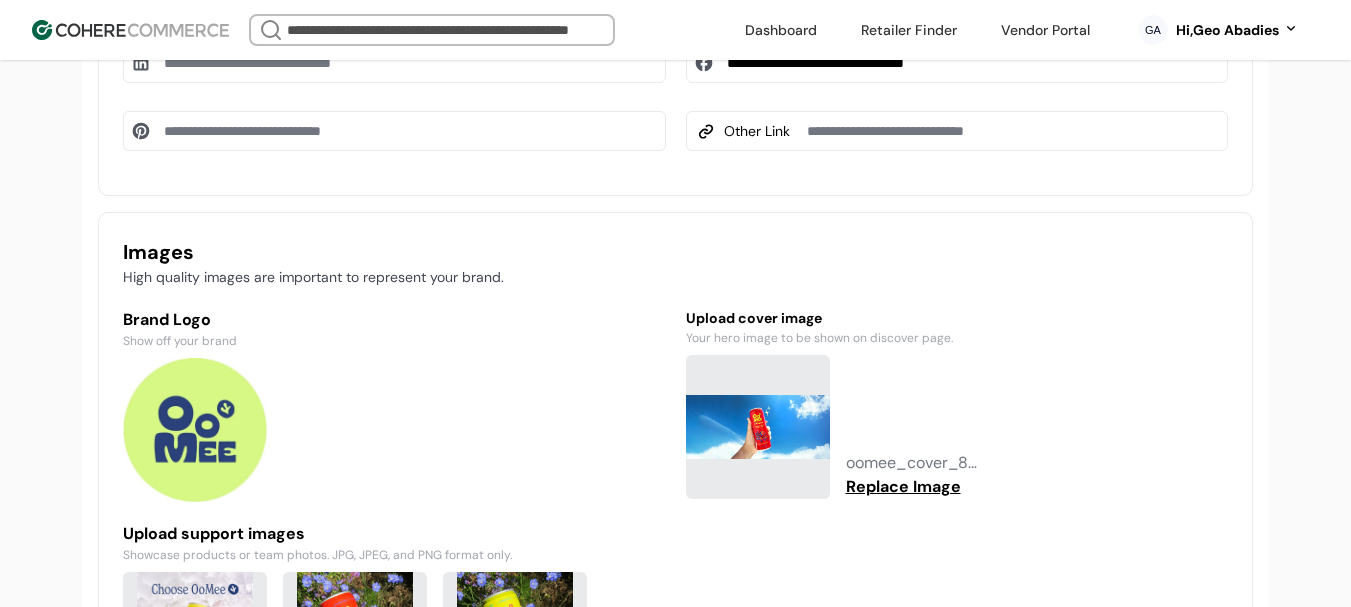 click on "Images" at bounding box center [675, 252] 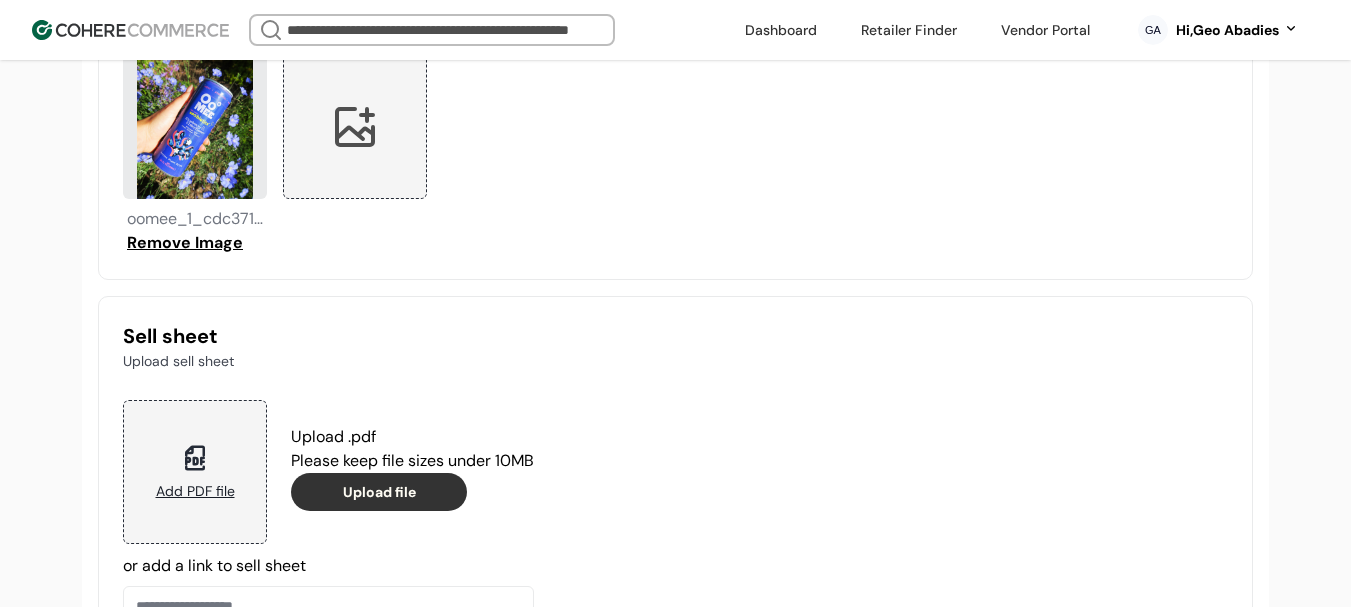 scroll, scrollTop: 2280, scrollLeft: 0, axis: vertical 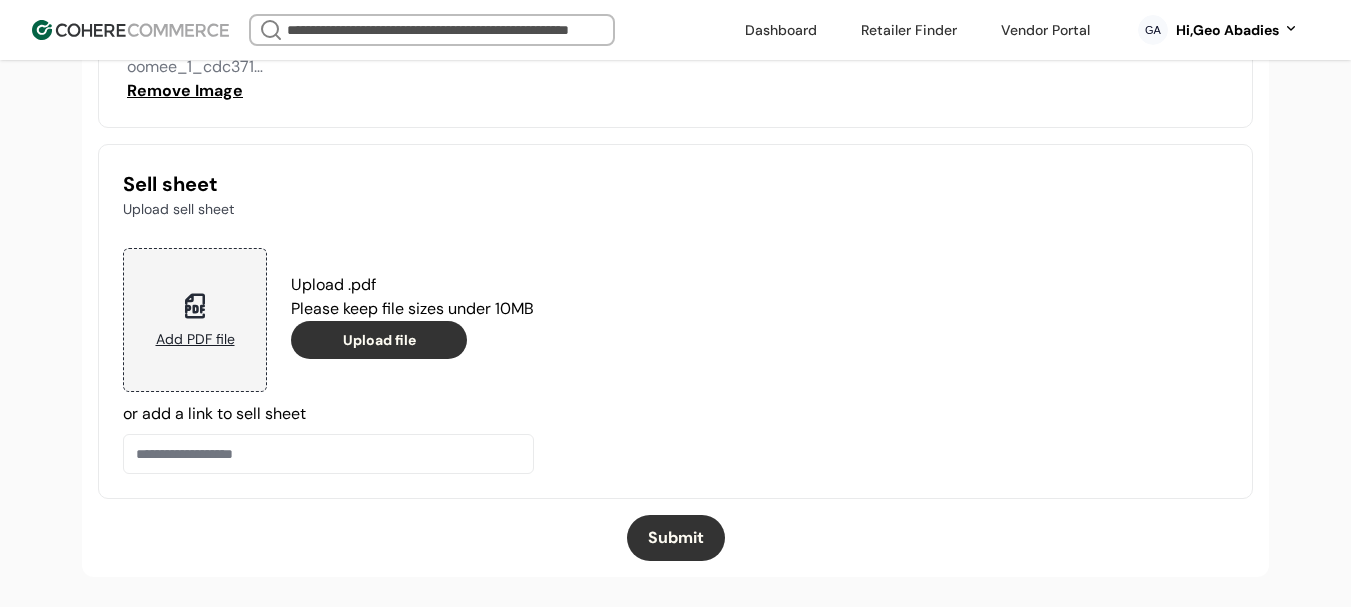 click on "Submit" at bounding box center [676, 538] 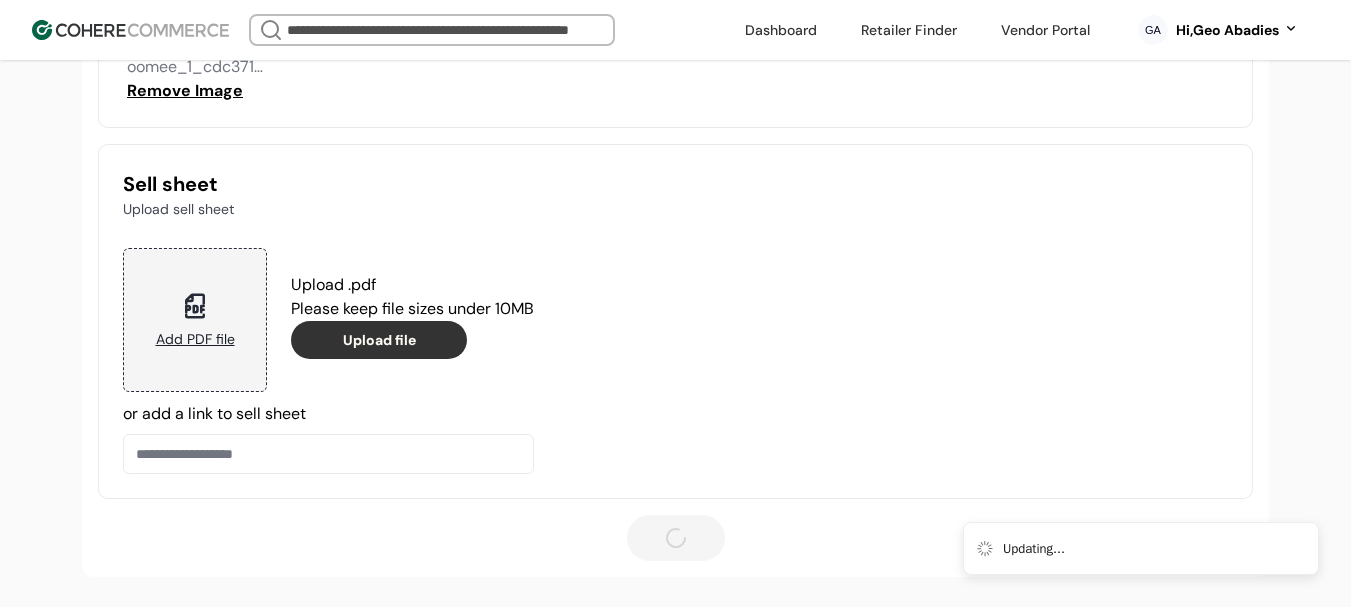 type 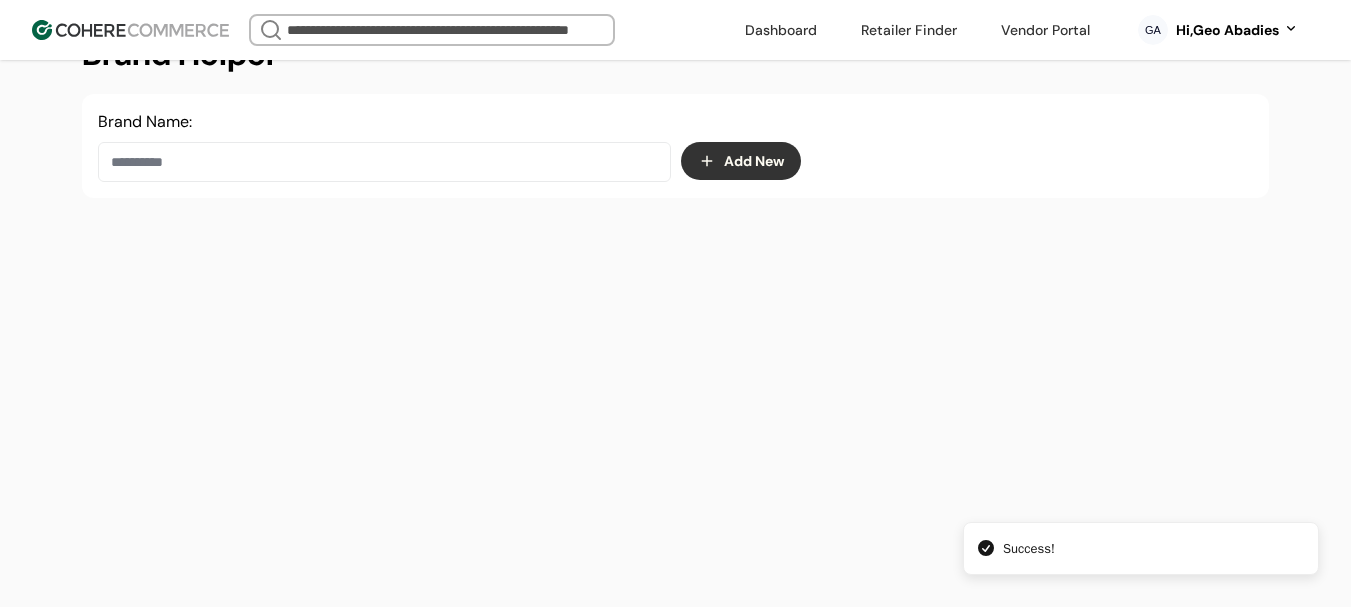 scroll, scrollTop: 337, scrollLeft: 0, axis: vertical 